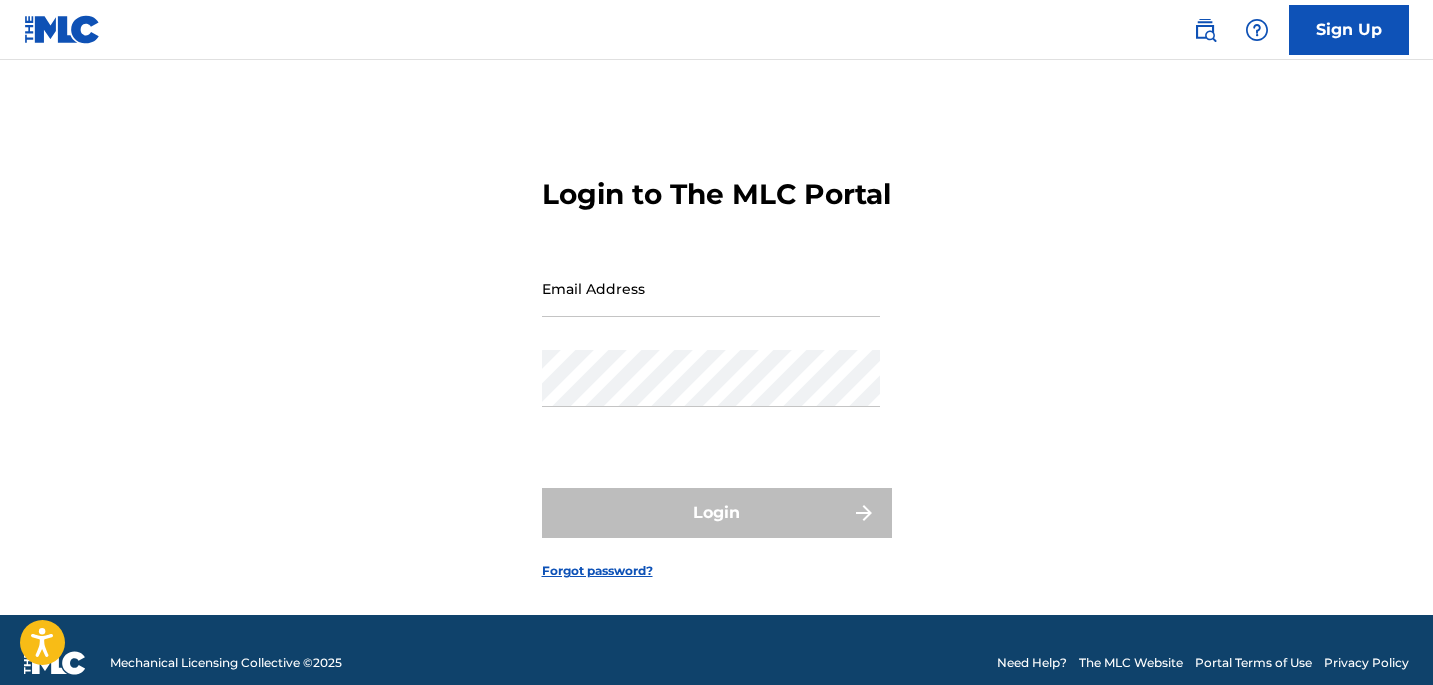 scroll, scrollTop: 0, scrollLeft: 0, axis: both 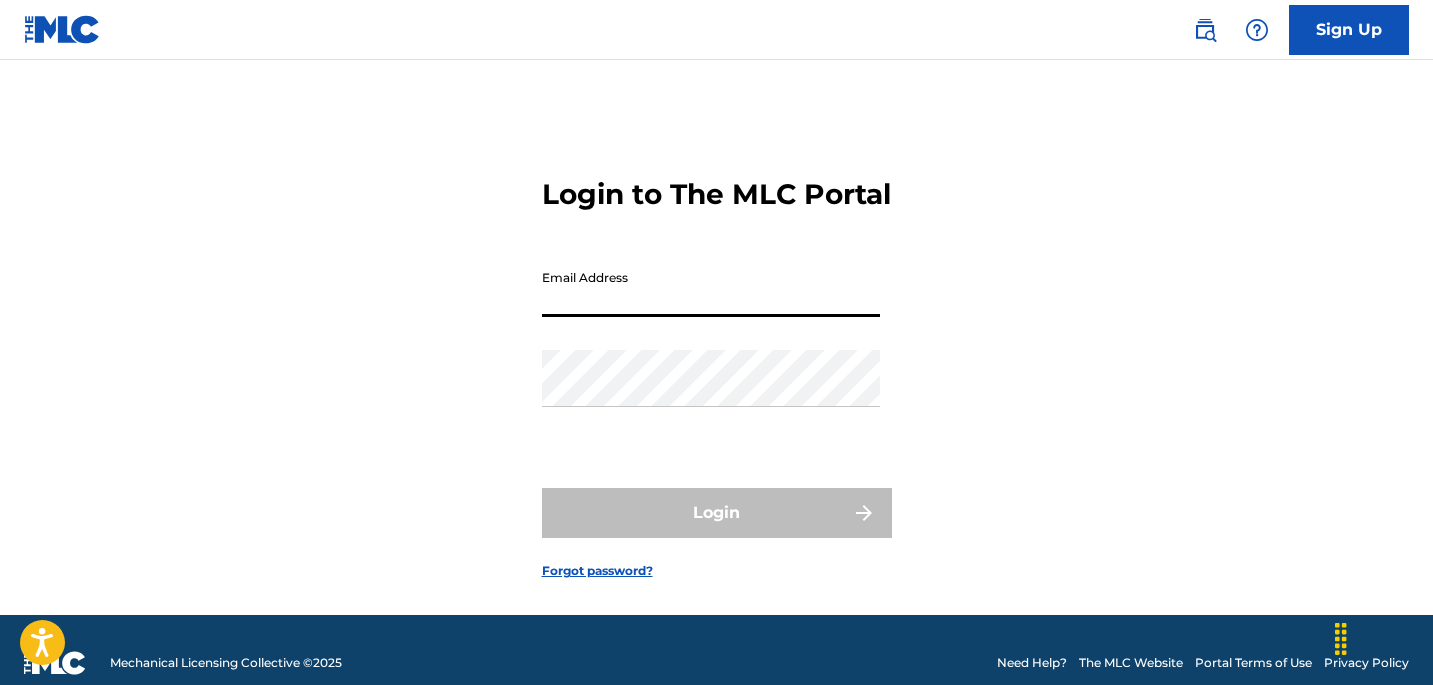 click on "Email Address" at bounding box center (711, 288) 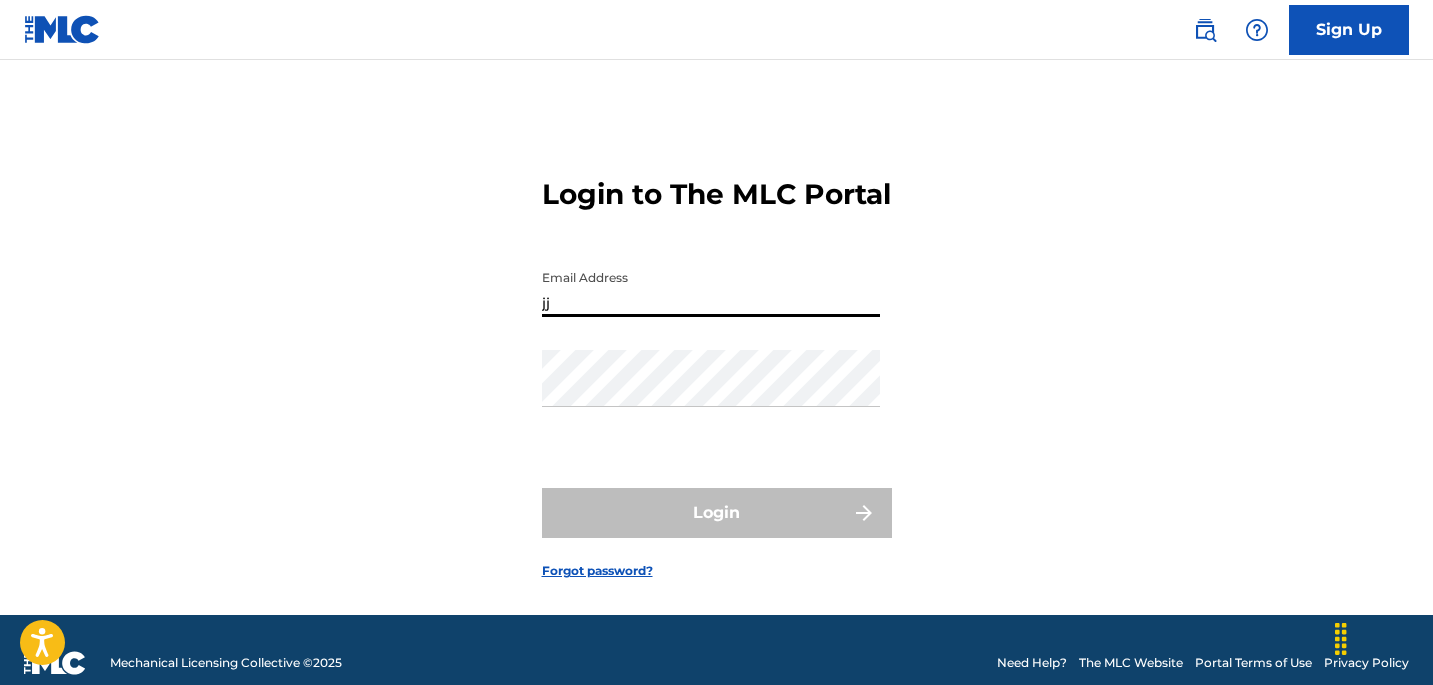 type on "j" 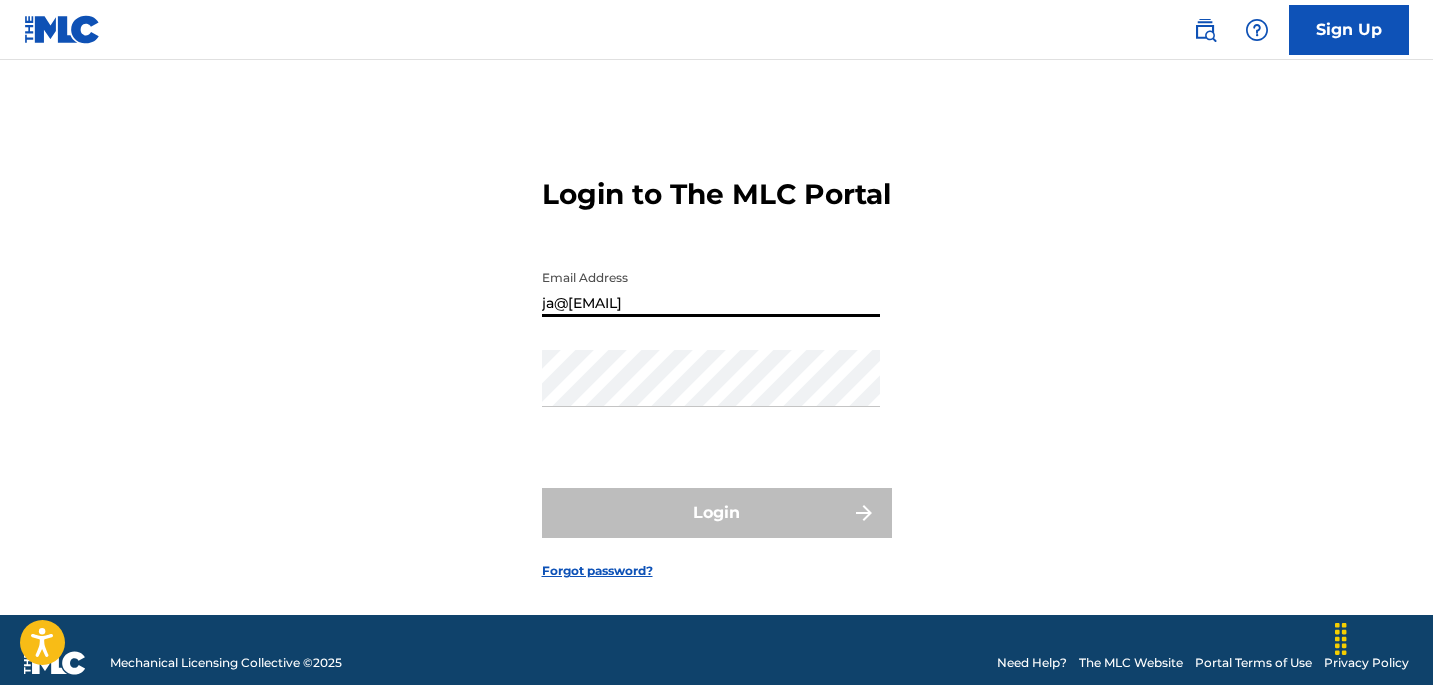type on "ja@[EMAIL]" 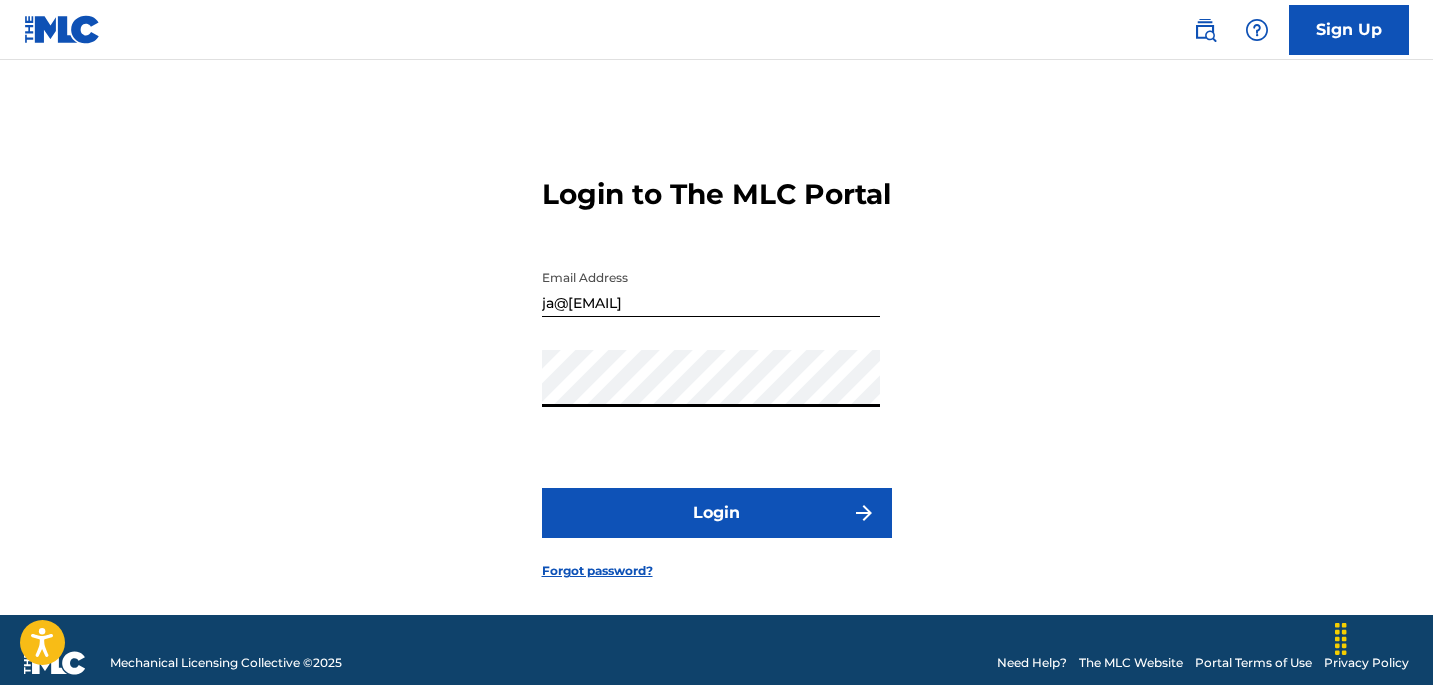 click on "Login" at bounding box center [717, 513] 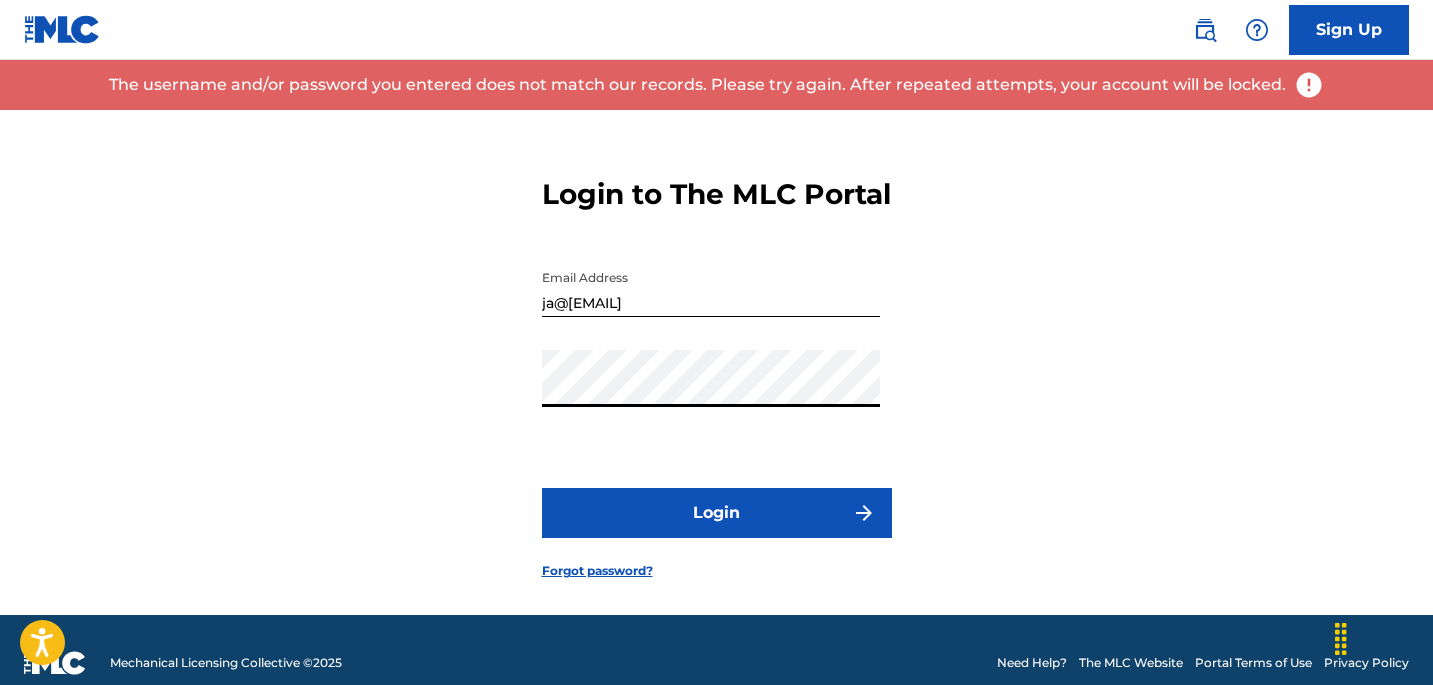 click on "Login" at bounding box center [717, 513] 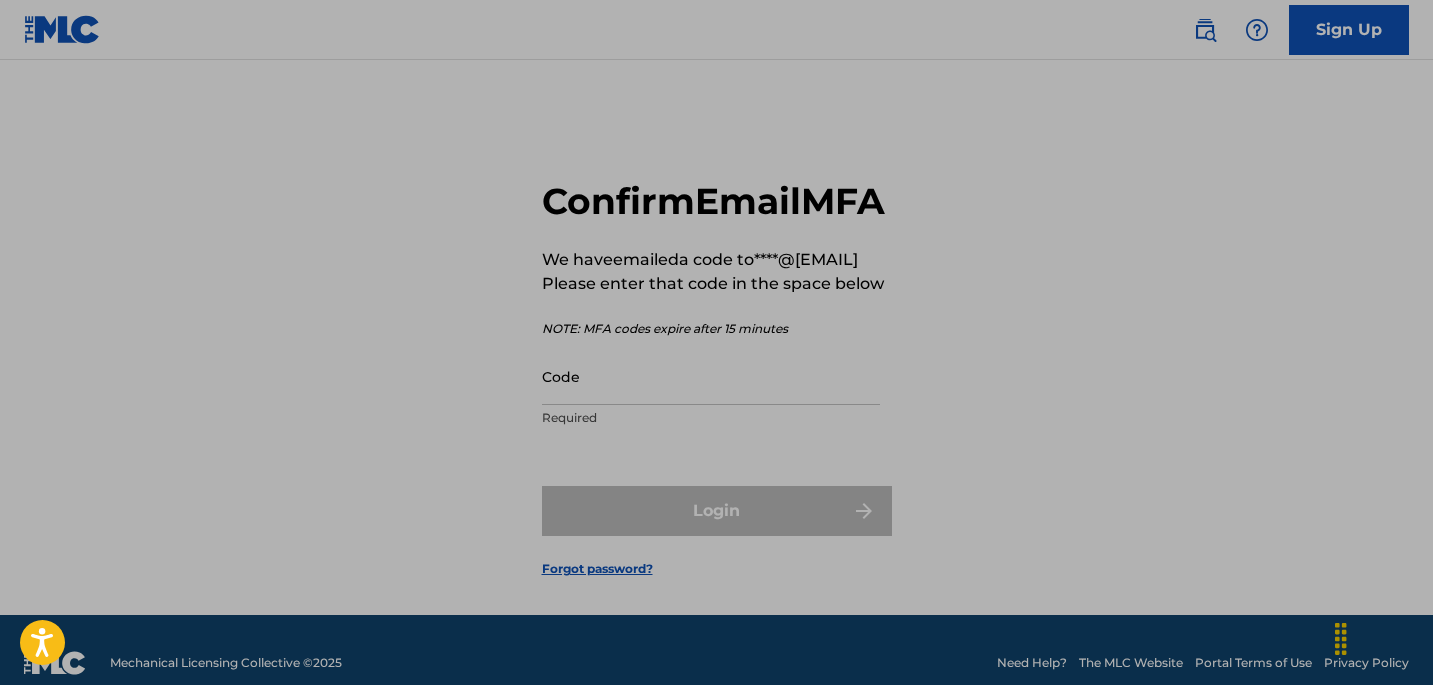 click on "Confirm  Email   MFA We have  emailed   a code to  ****@[EMAIL] Please enter that code in the space below NOTE: MFA codes expire after 15 minutes Code Required" at bounding box center [713, 308] 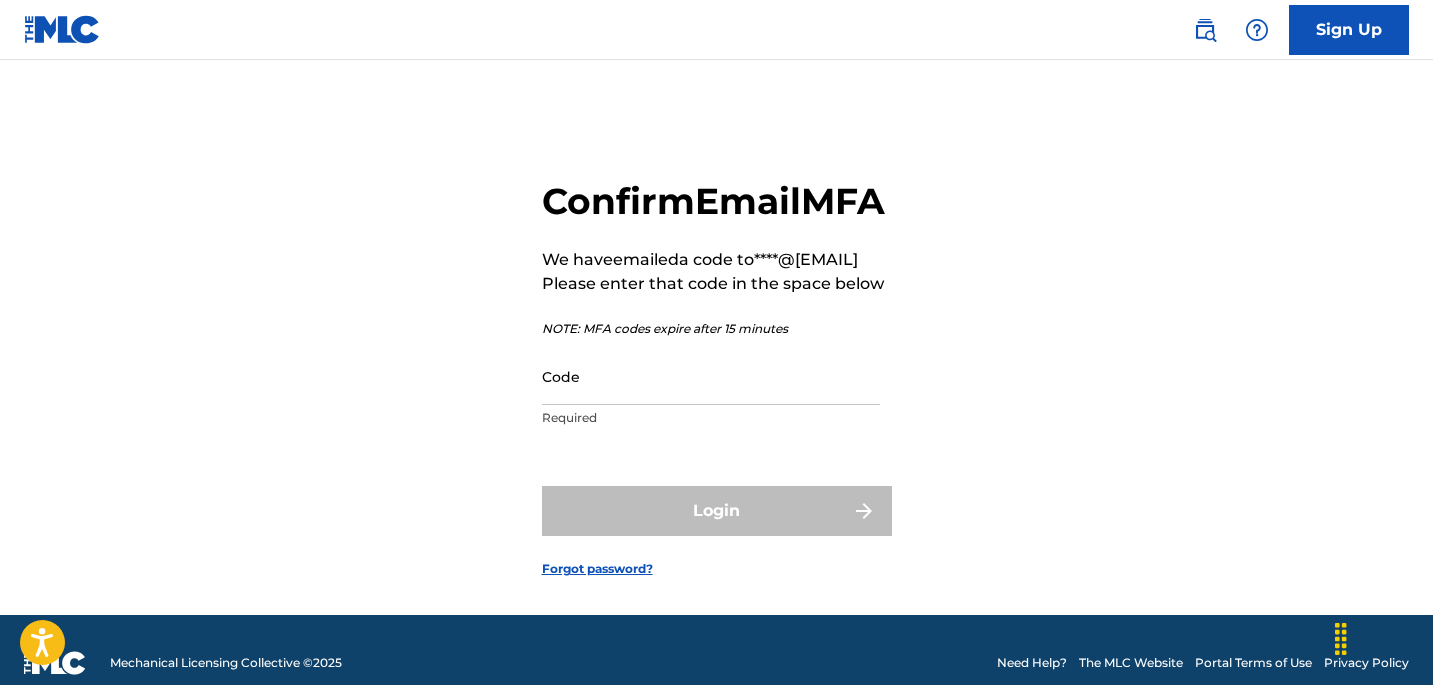 click on "Code" at bounding box center [711, 376] 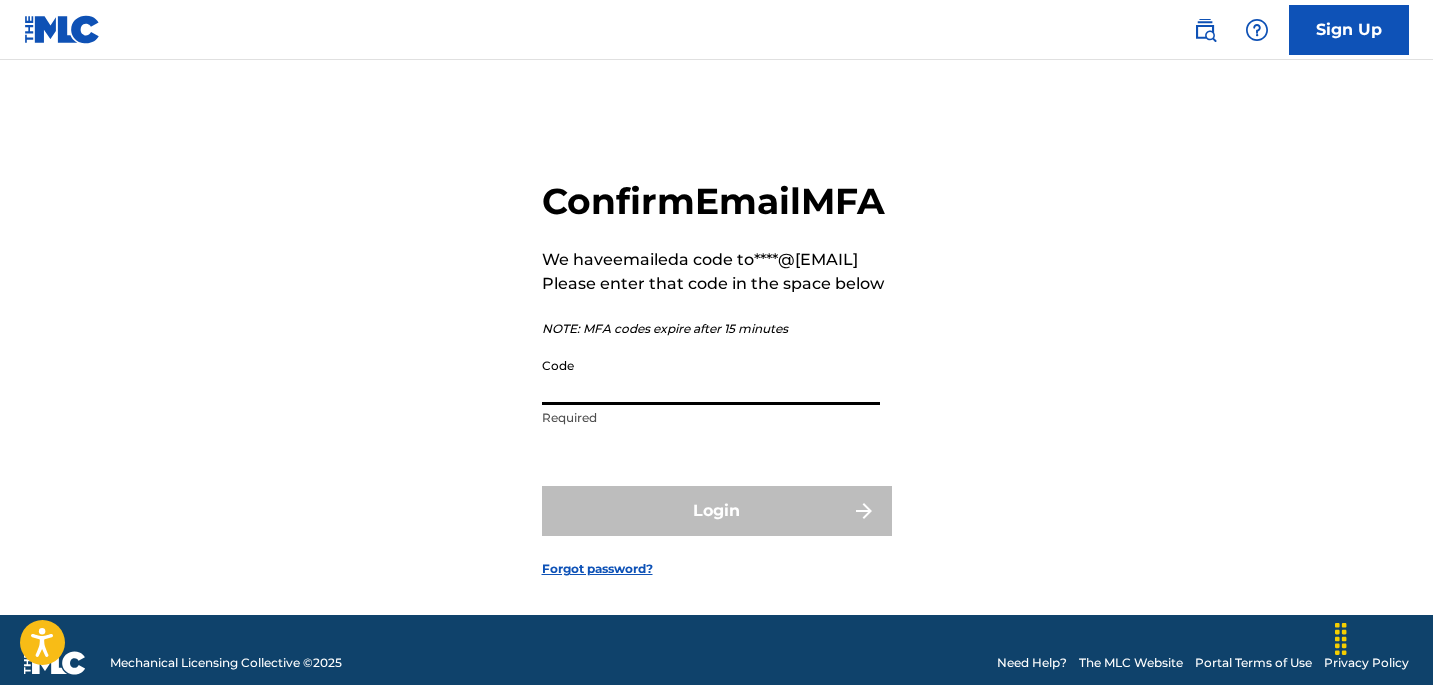paste on "921902" 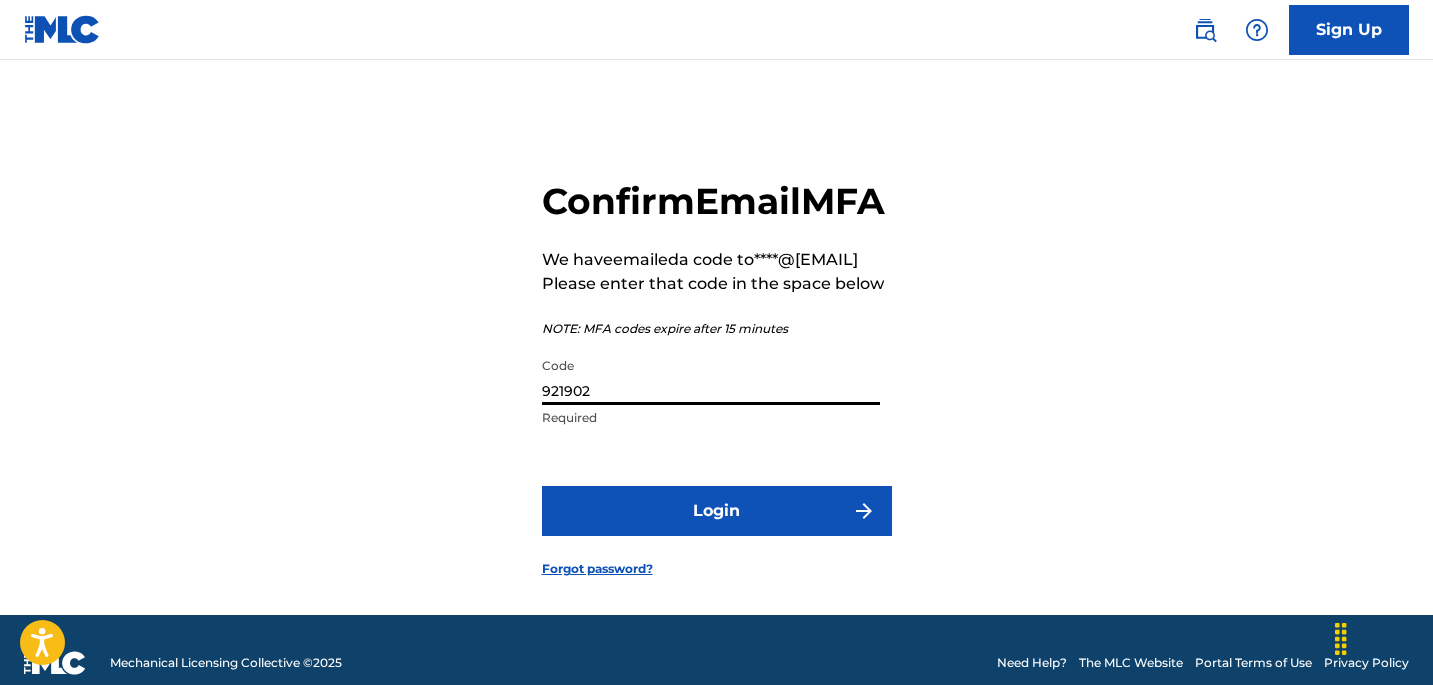 type on "921902" 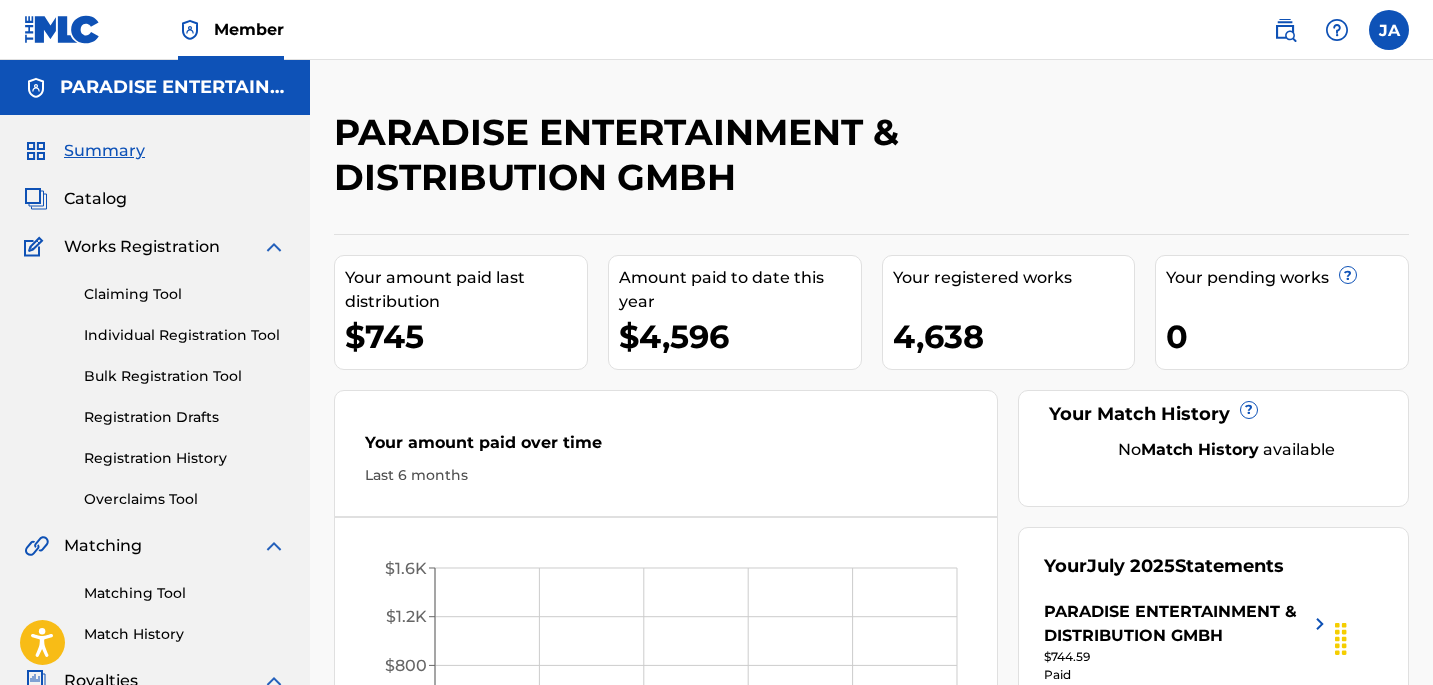 scroll, scrollTop: 0, scrollLeft: 0, axis: both 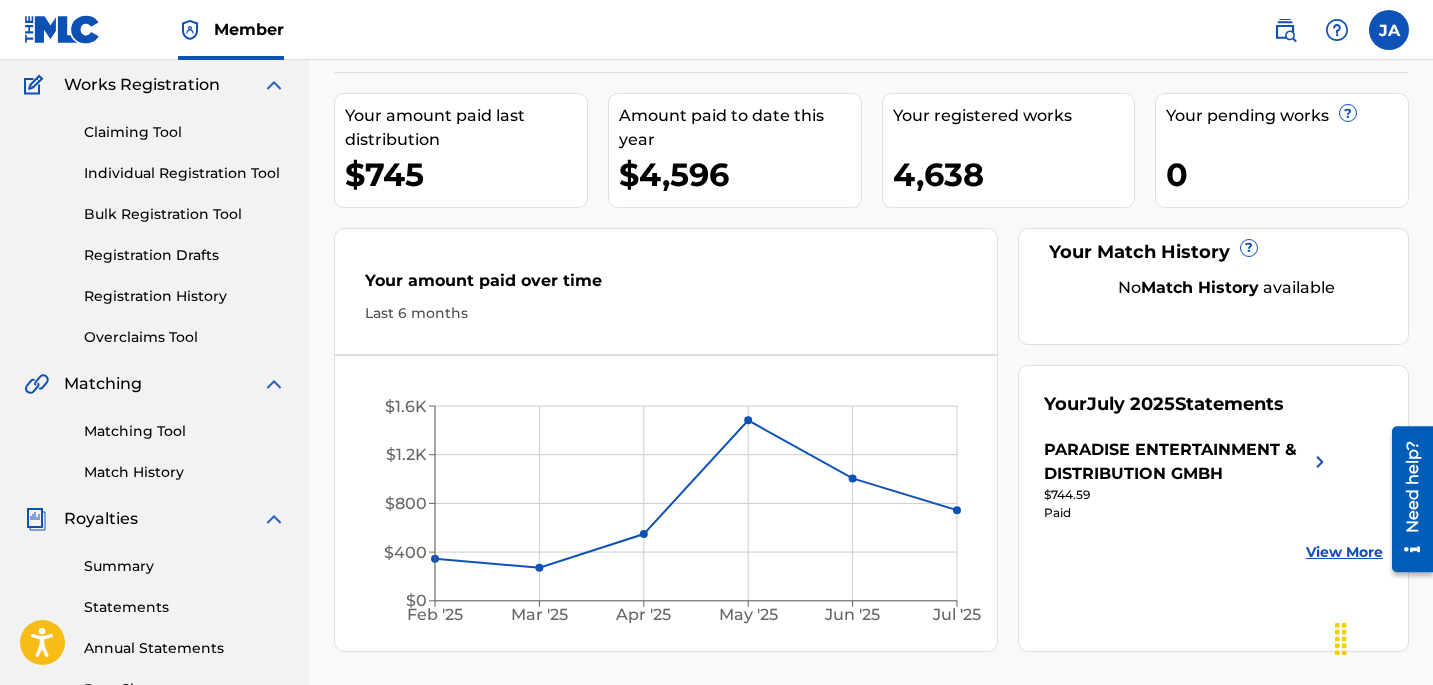 click on "Registration History" at bounding box center (185, 296) 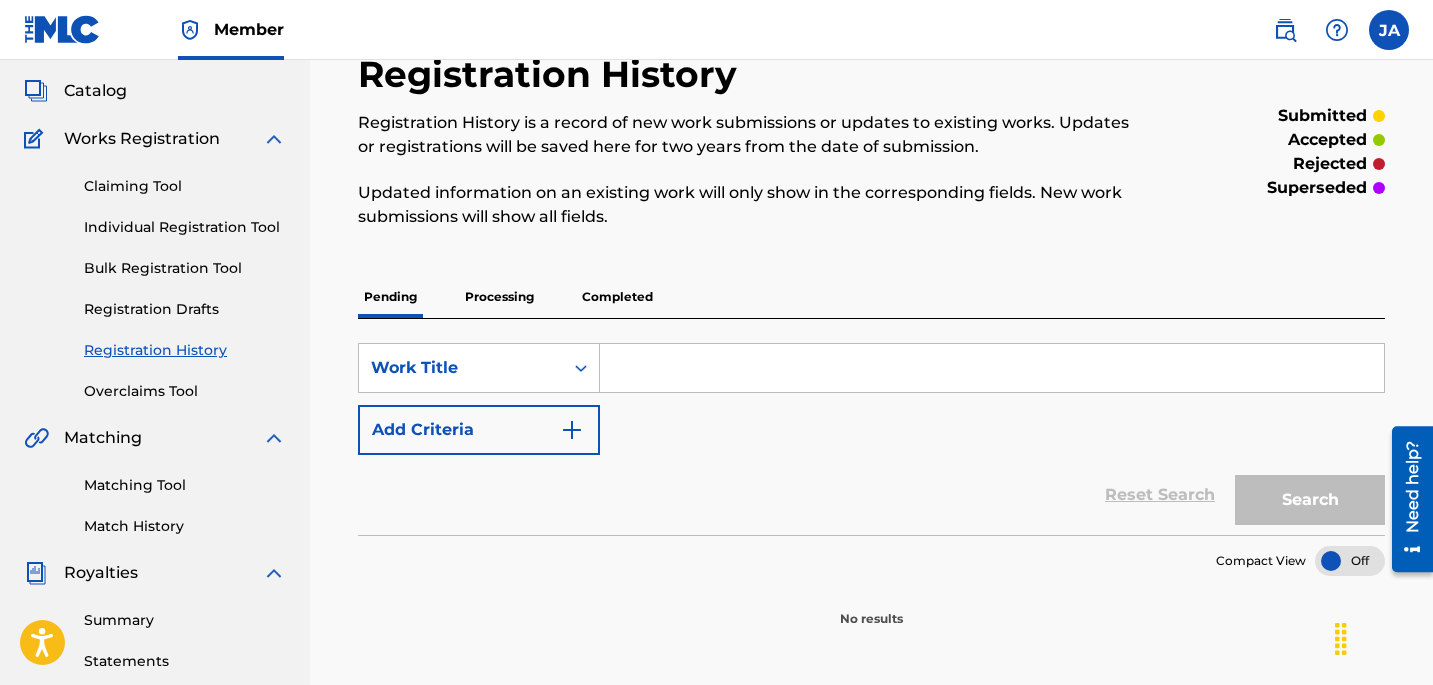 scroll, scrollTop: 132, scrollLeft: 0, axis: vertical 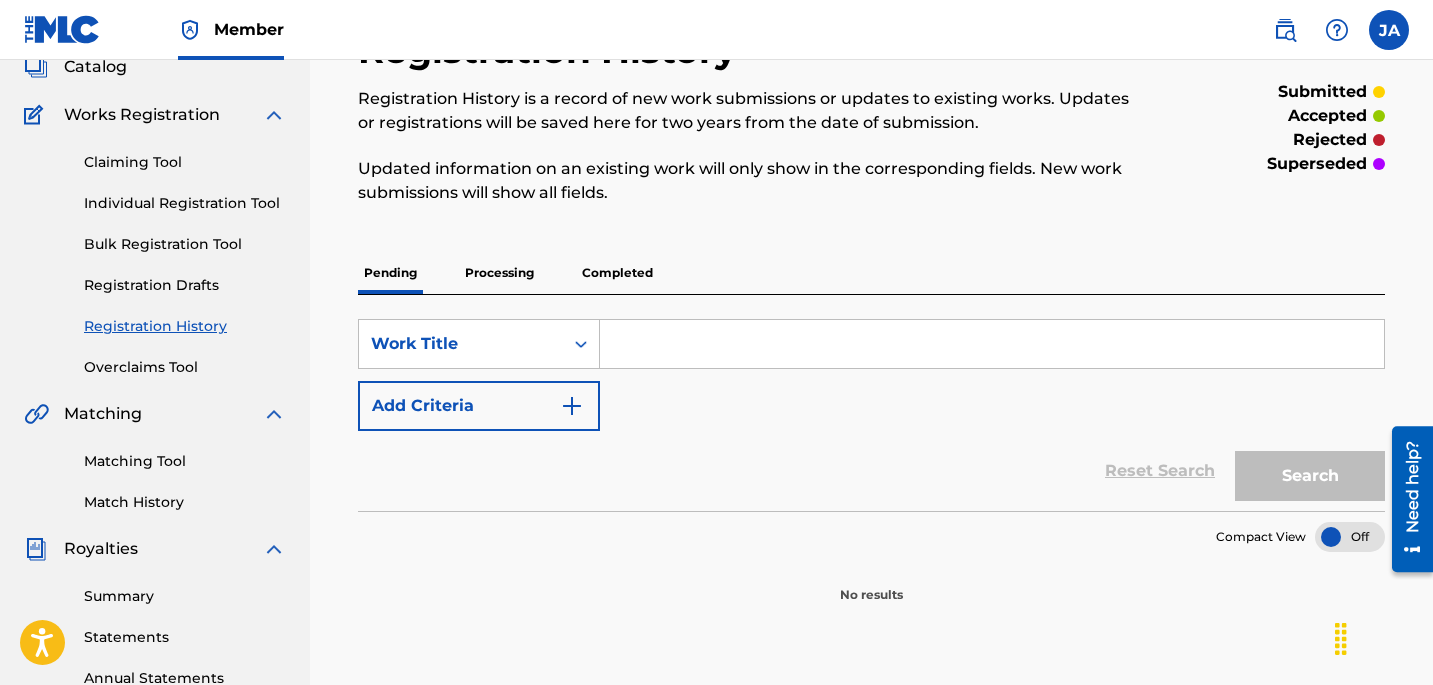 click on "Processing" at bounding box center [499, 273] 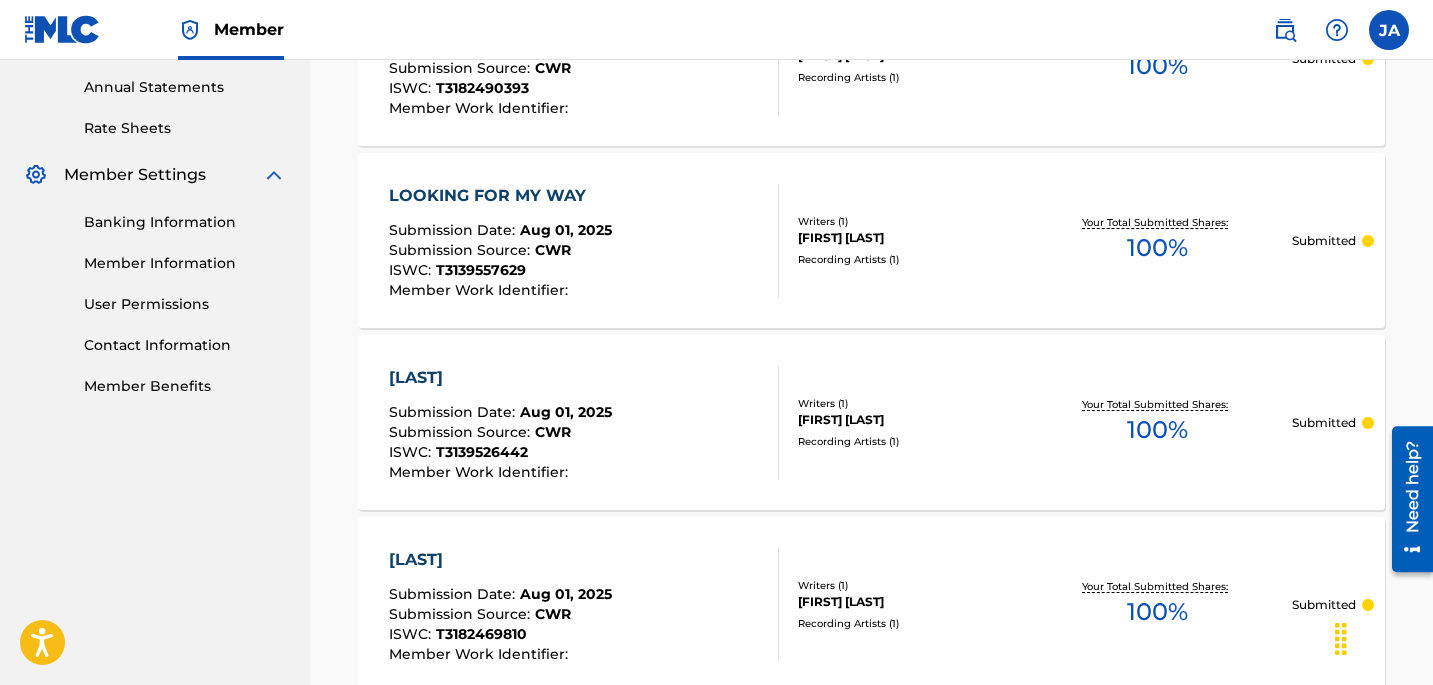 scroll, scrollTop: 0, scrollLeft: 0, axis: both 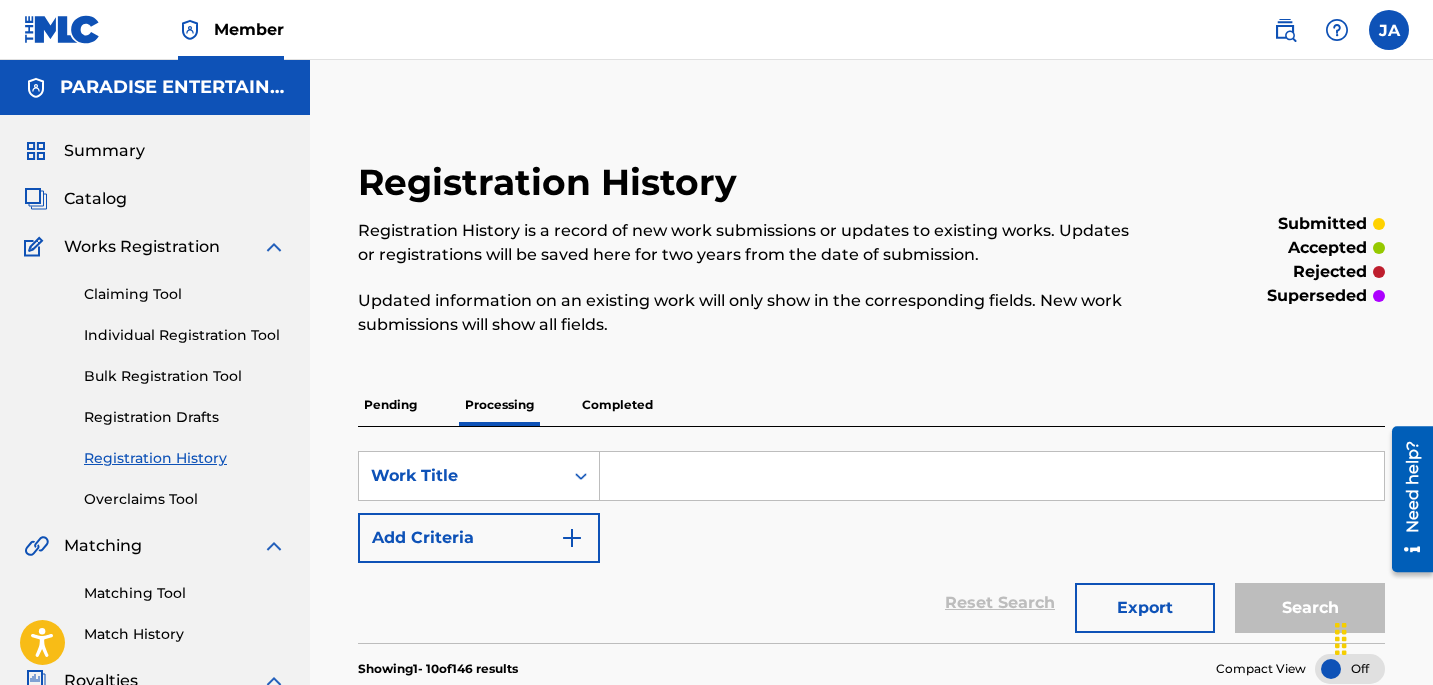 click on "Completed" at bounding box center [617, 405] 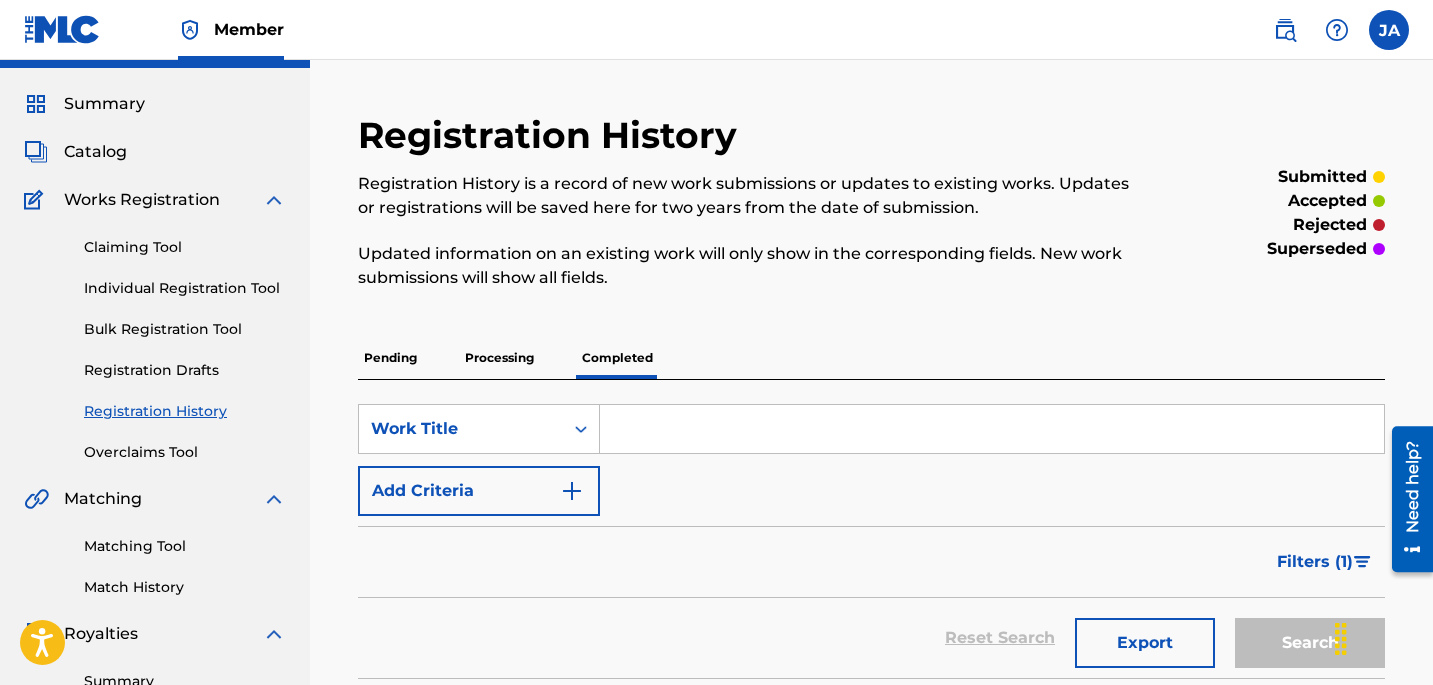 scroll, scrollTop: 0, scrollLeft: 0, axis: both 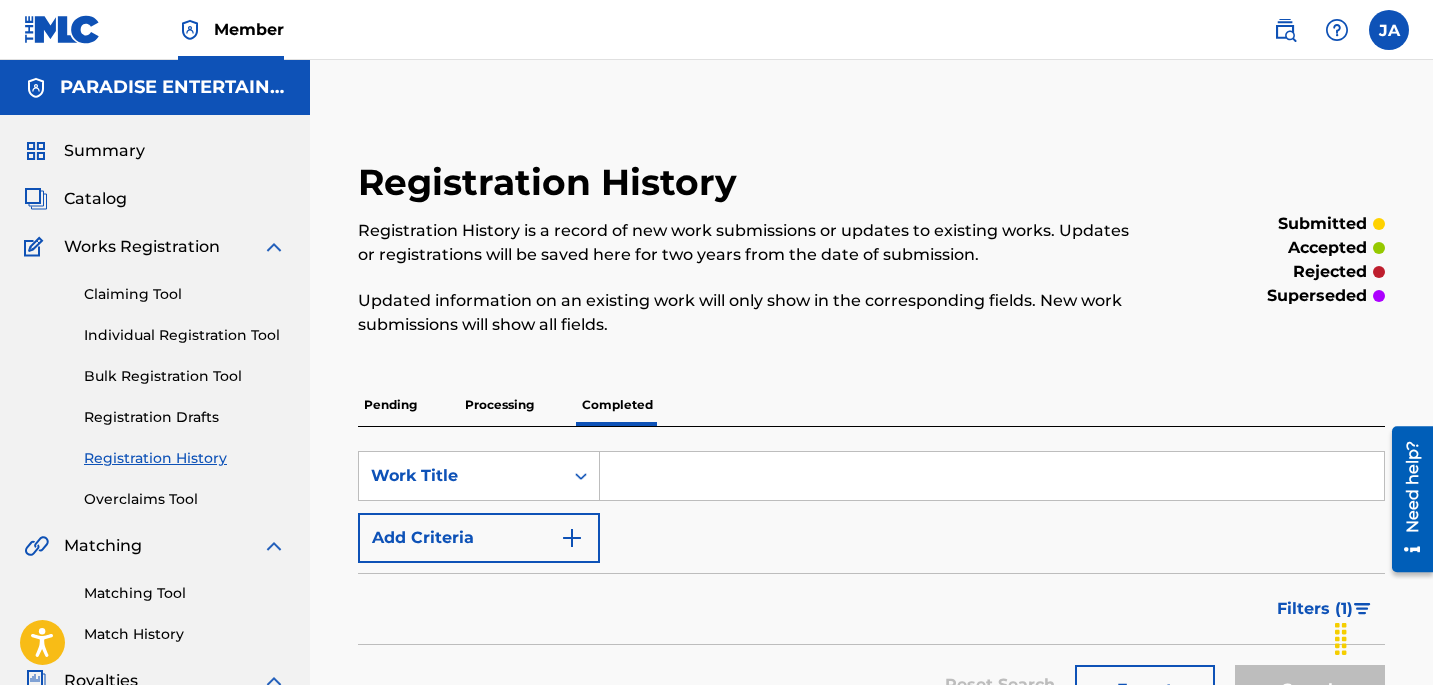 click on "Catalog" at bounding box center [95, 199] 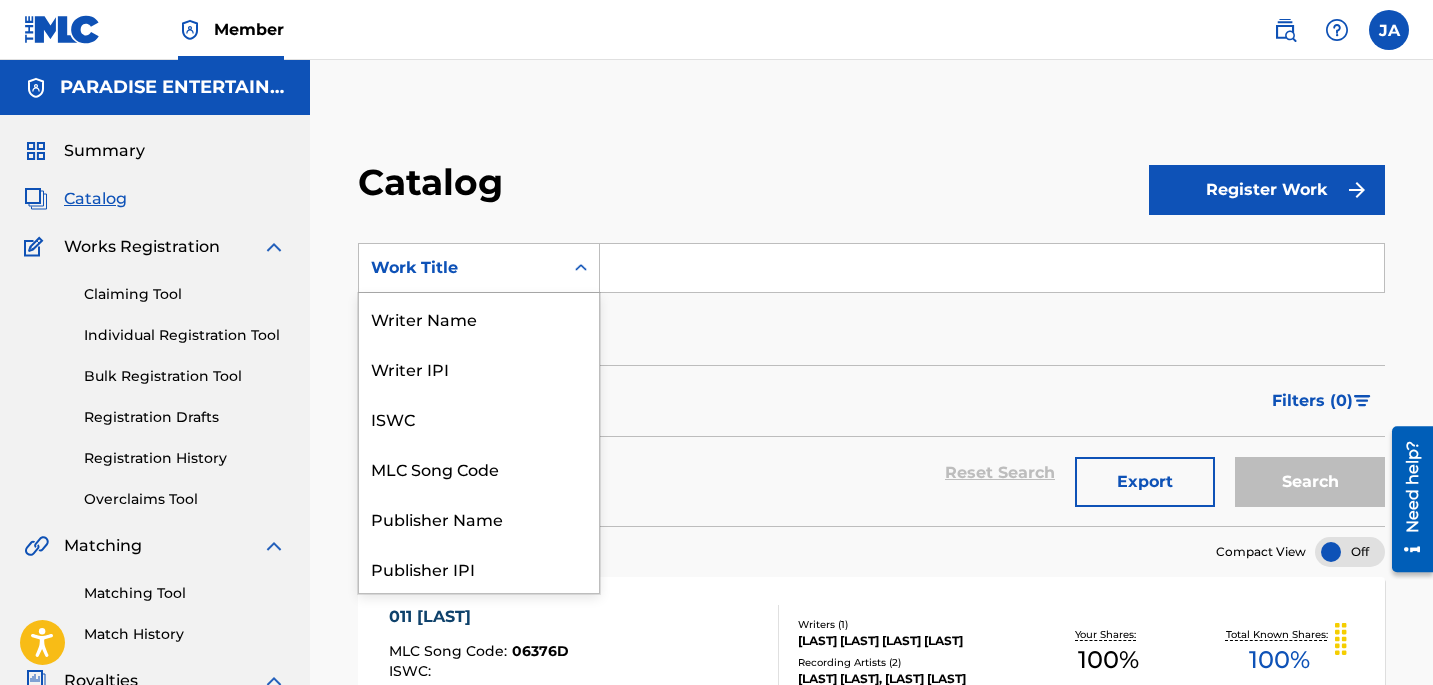 click at bounding box center (581, 268) 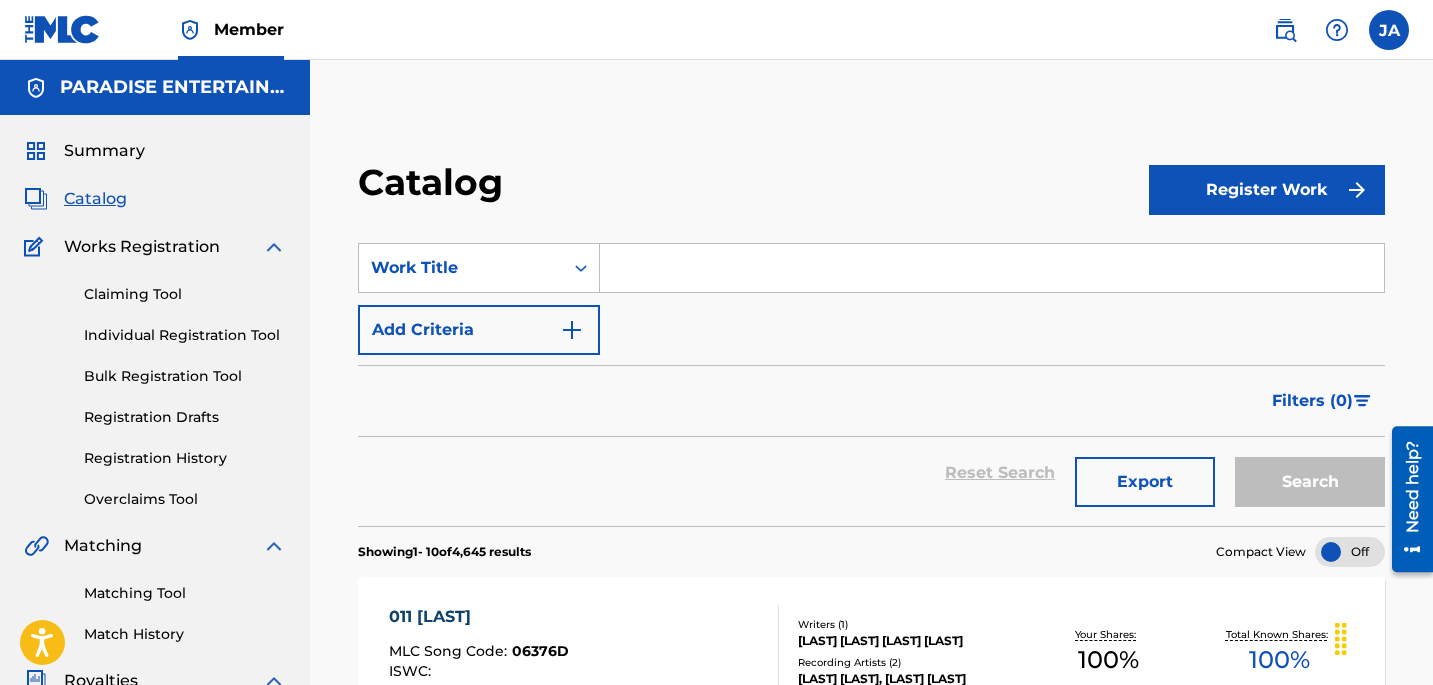 click at bounding box center [992, 268] 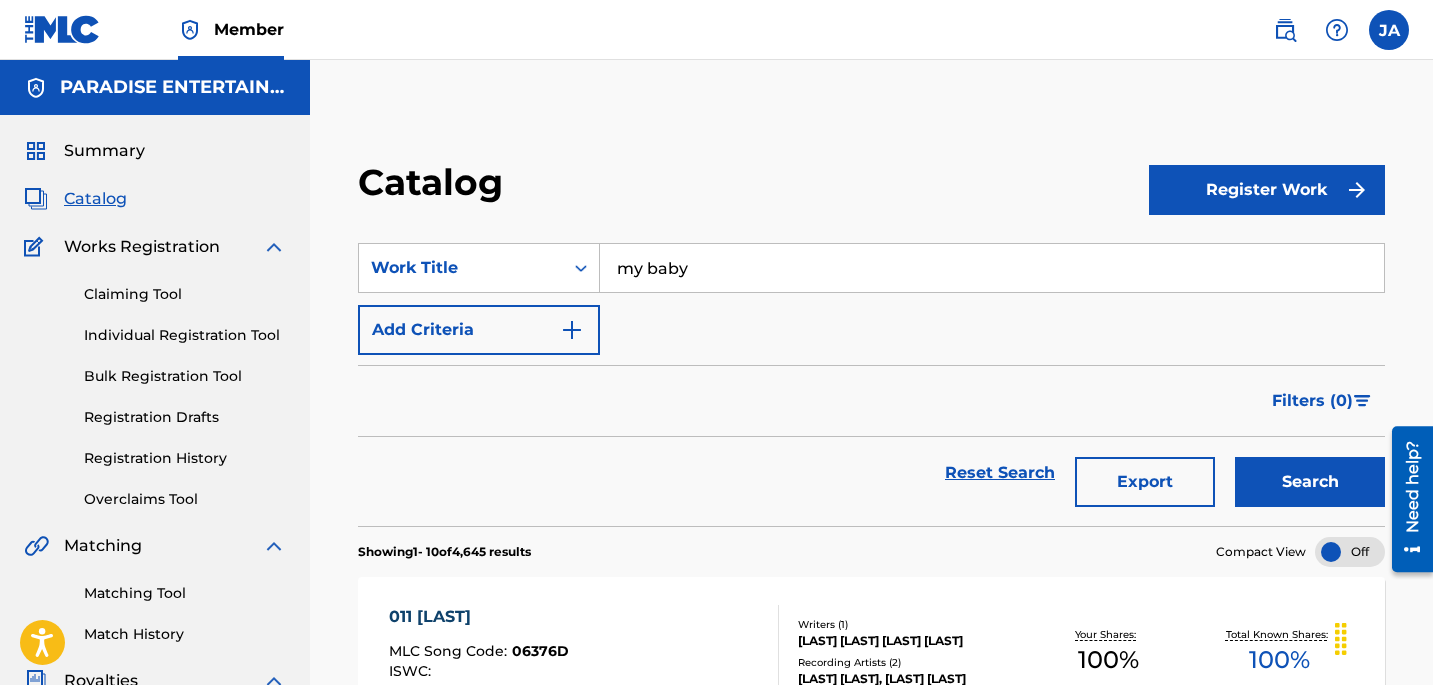 click on "Search" at bounding box center [1310, 482] 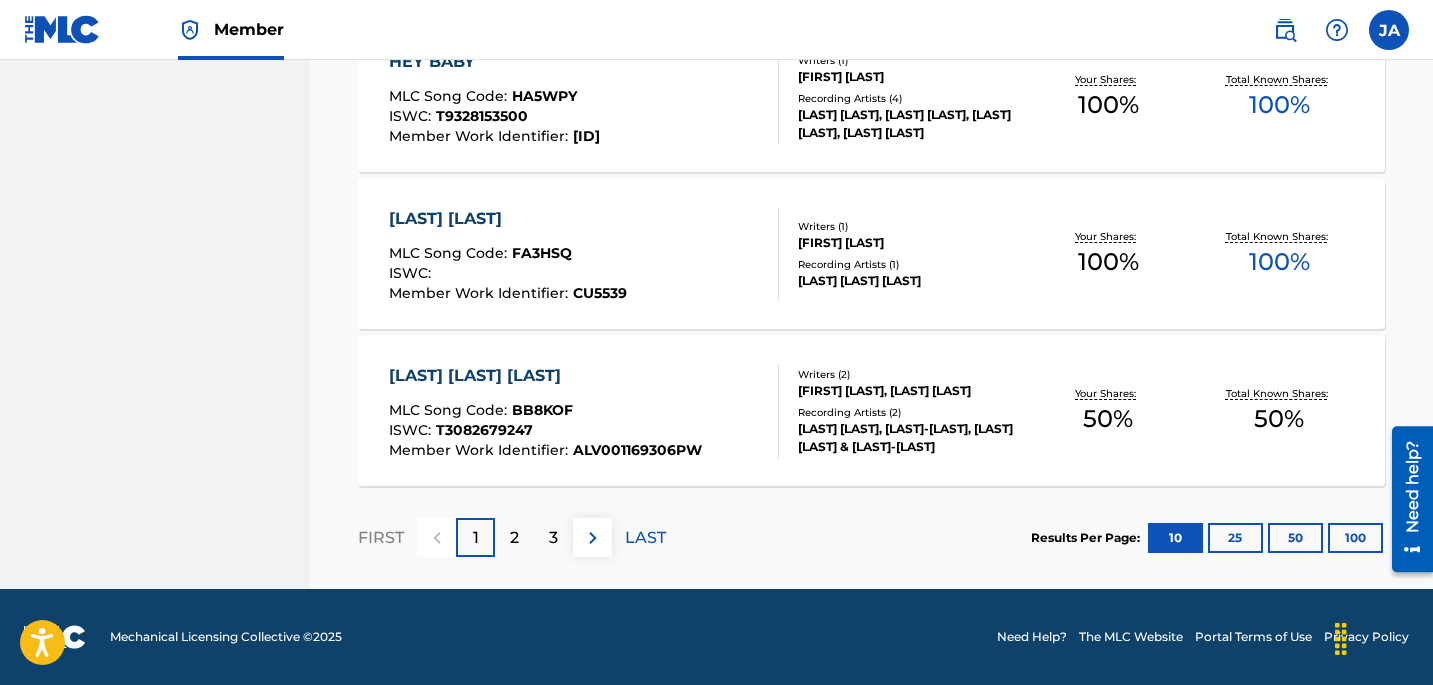 scroll, scrollTop: 0, scrollLeft: 0, axis: both 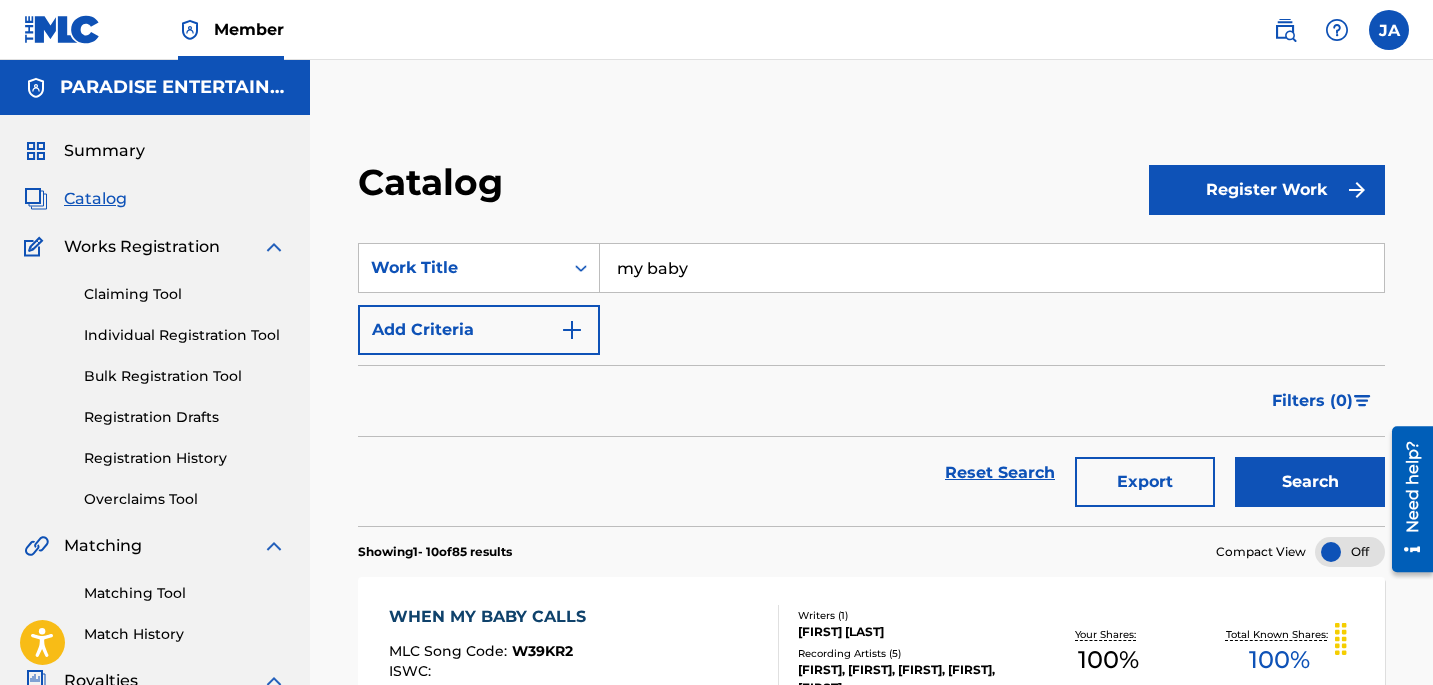 click on "my baby" at bounding box center [992, 268] 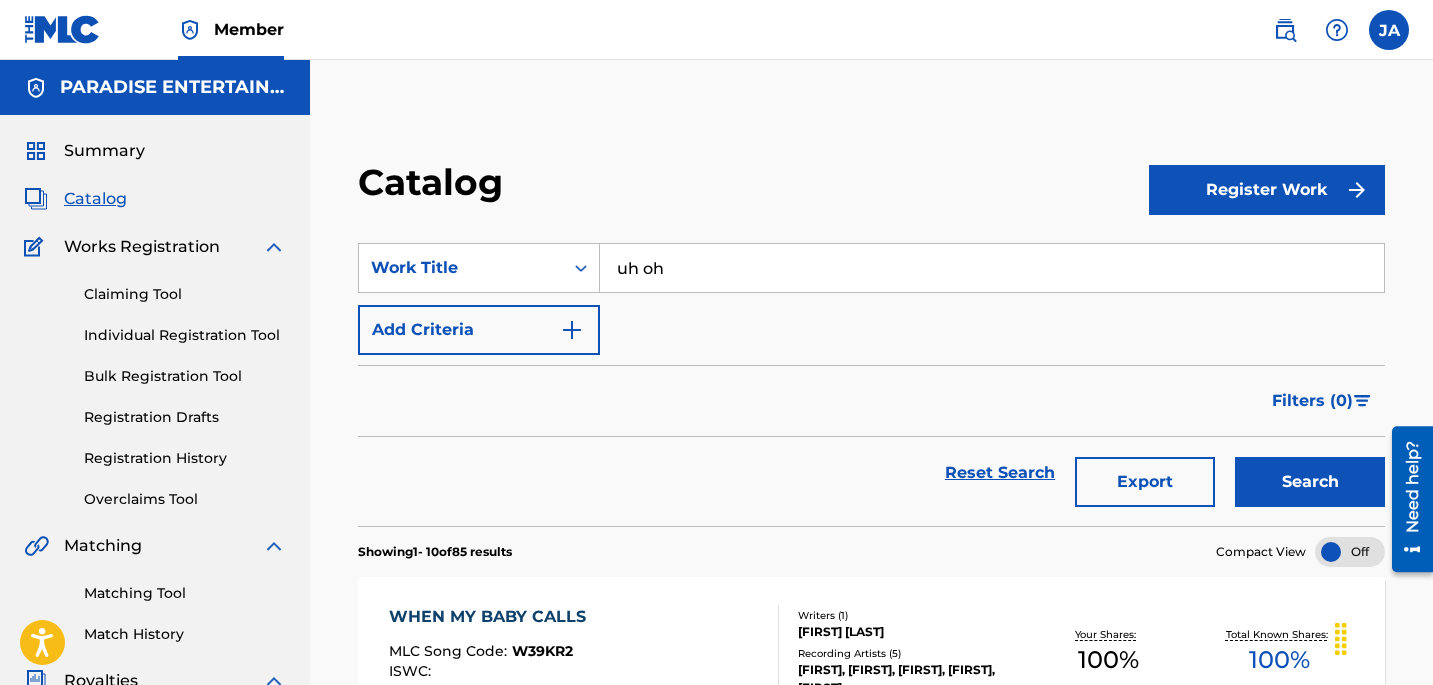 click on "Search" at bounding box center (1310, 482) 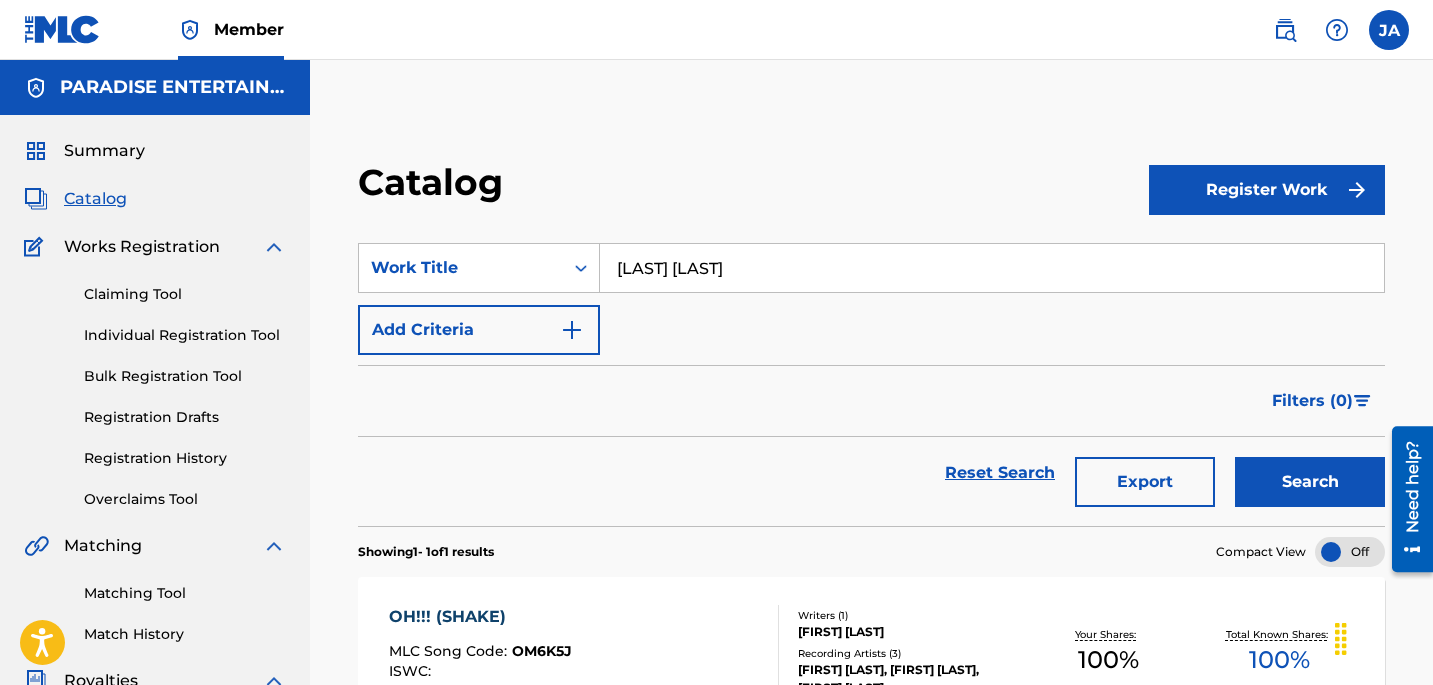 type on "uh oh" 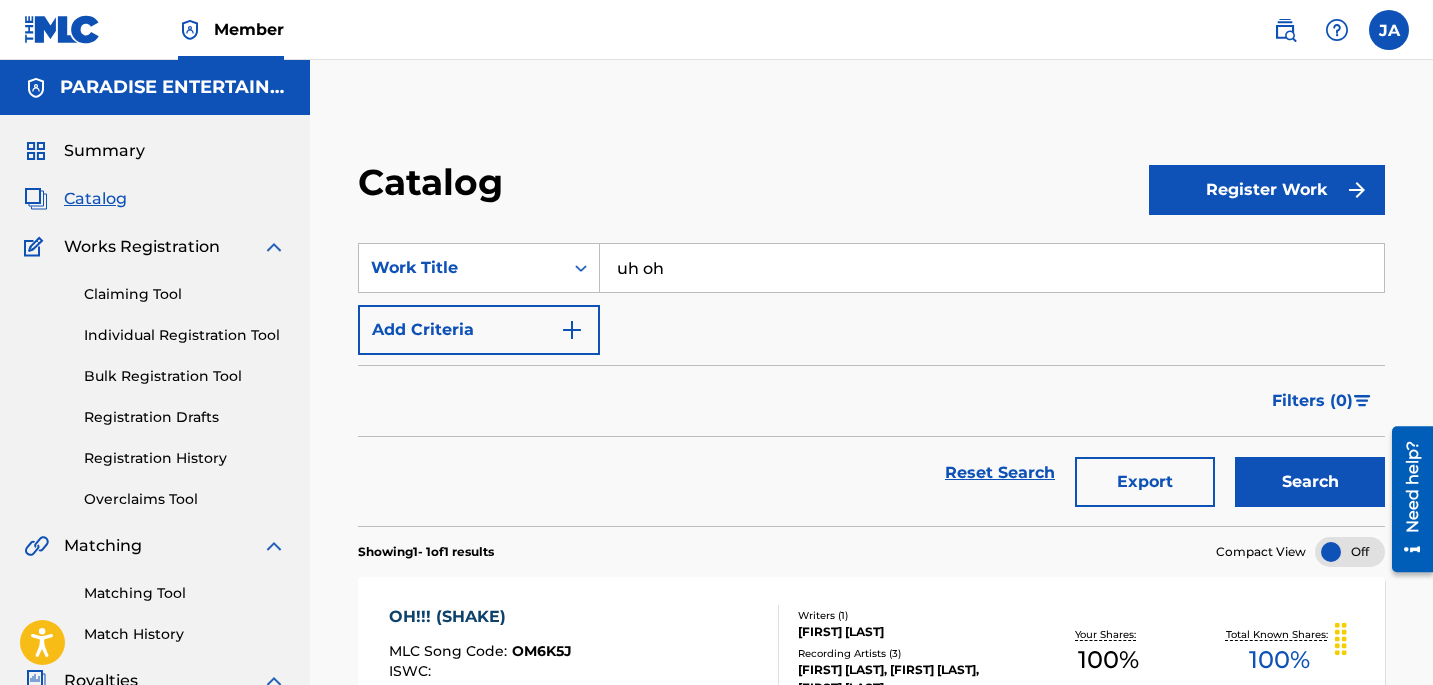 click on "Search" at bounding box center (1310, 482) 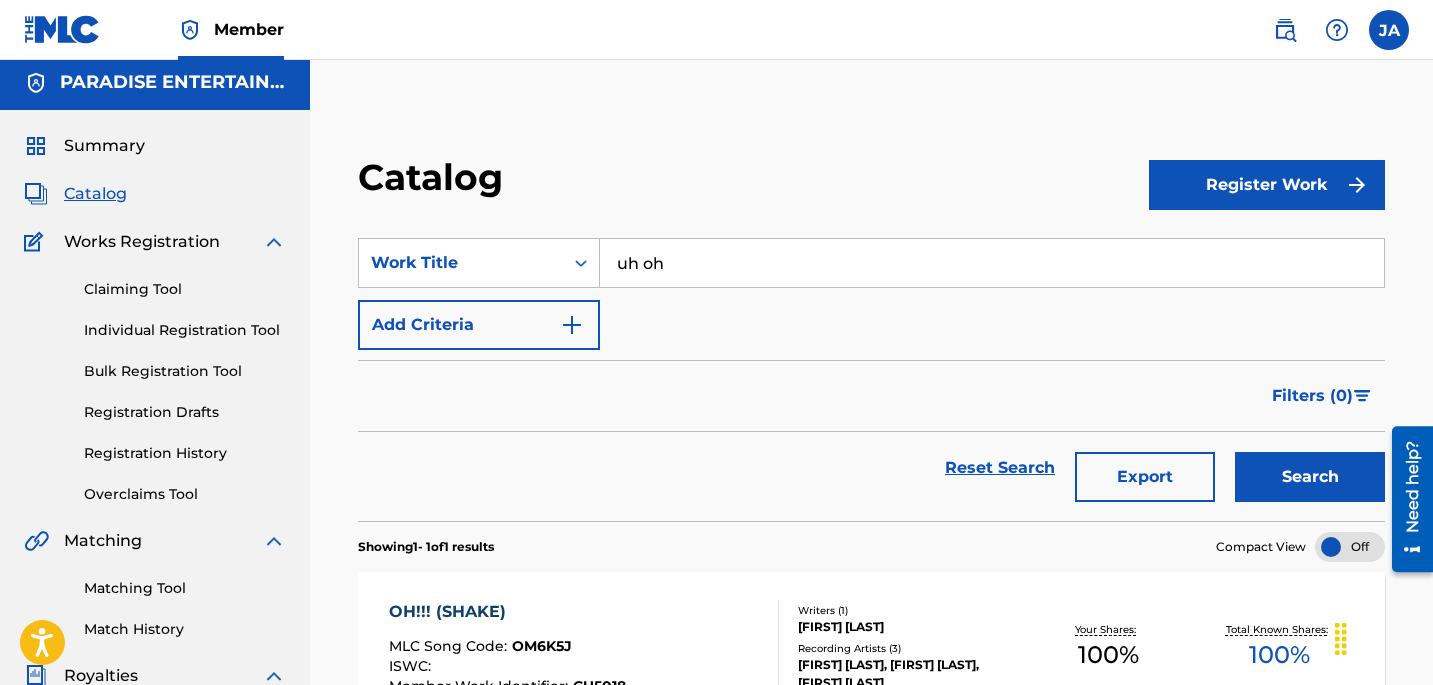 scroll, scrollTop: 0, scrollLeft: 0, axis: both 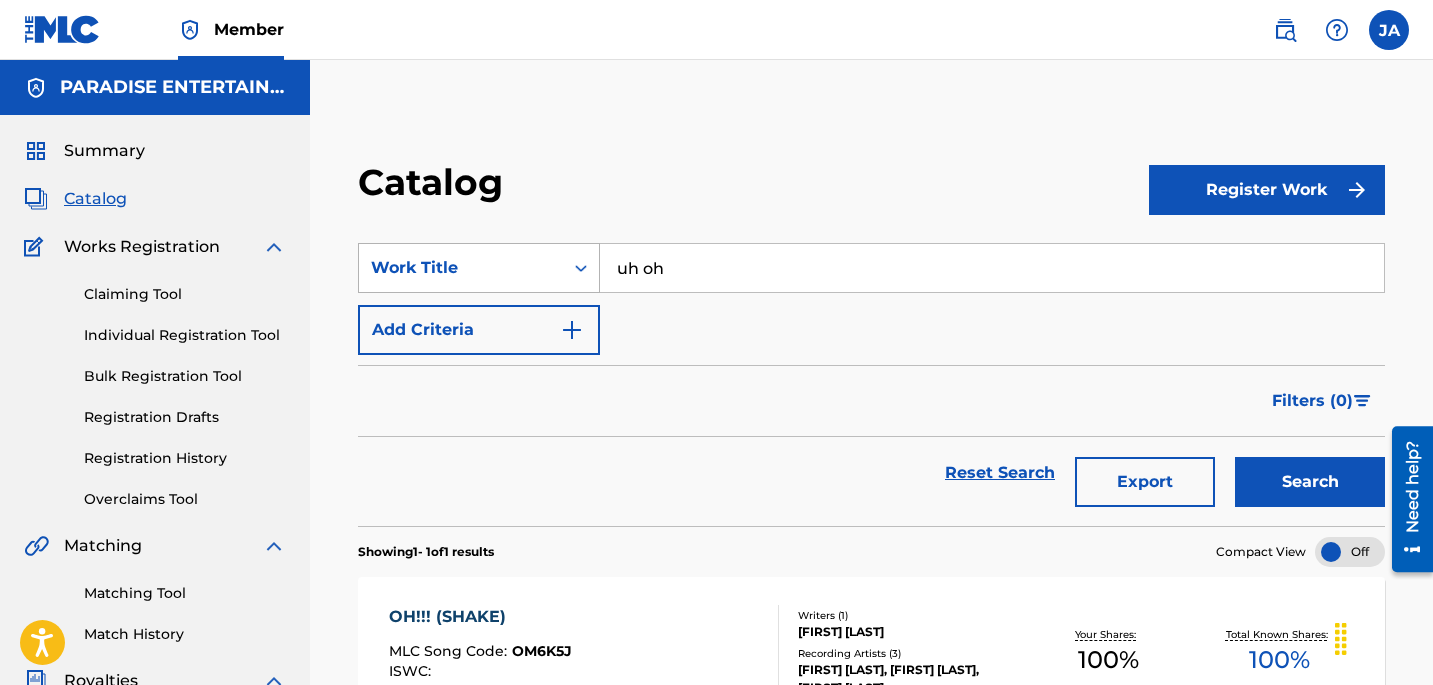 click 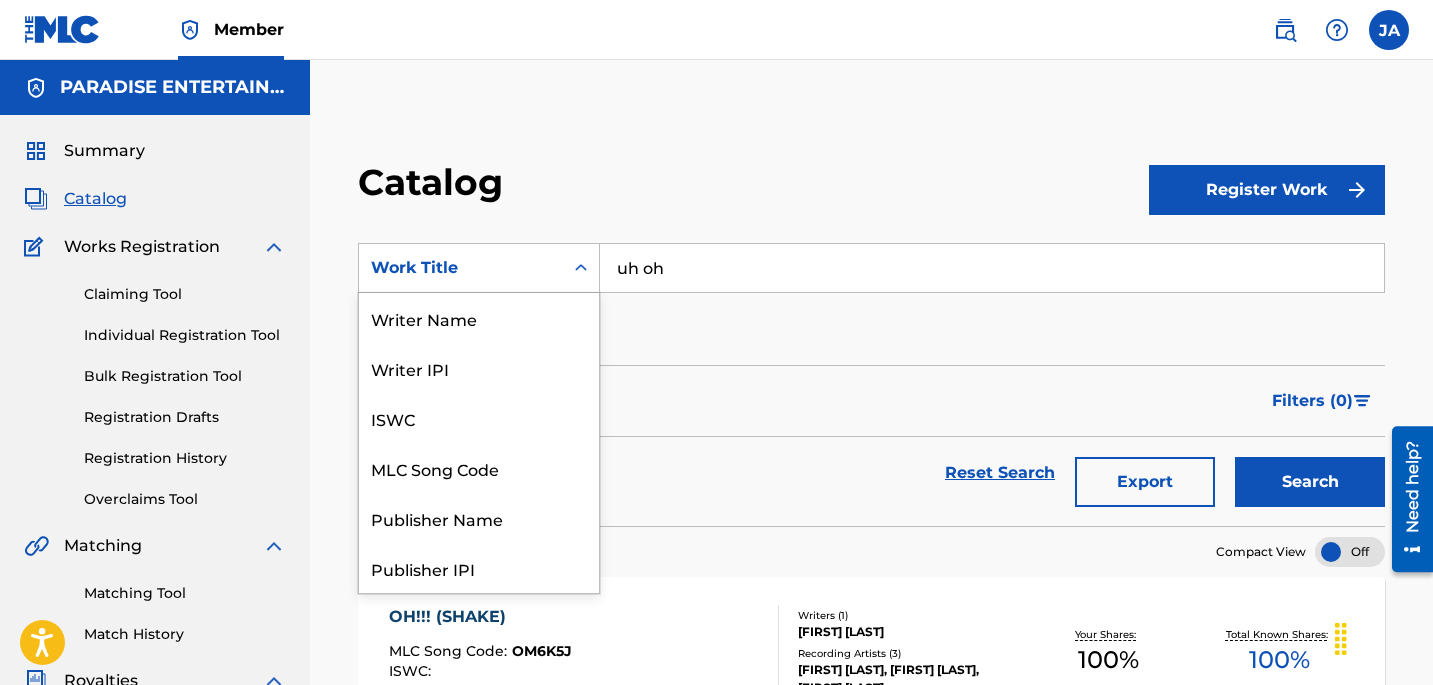 scroll, scrollTop: 300, scrollLeft: 0, axis: vertical 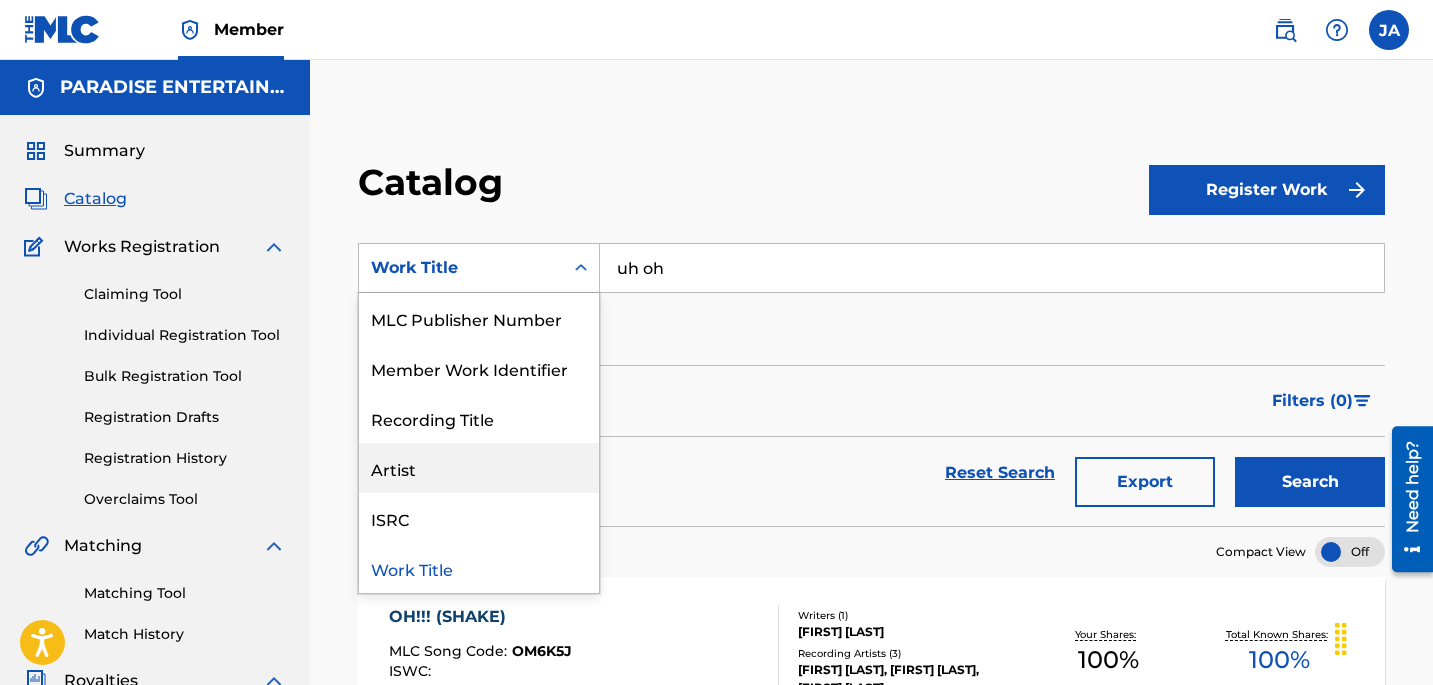 click on "Artist" at bounding box center (479, 468) 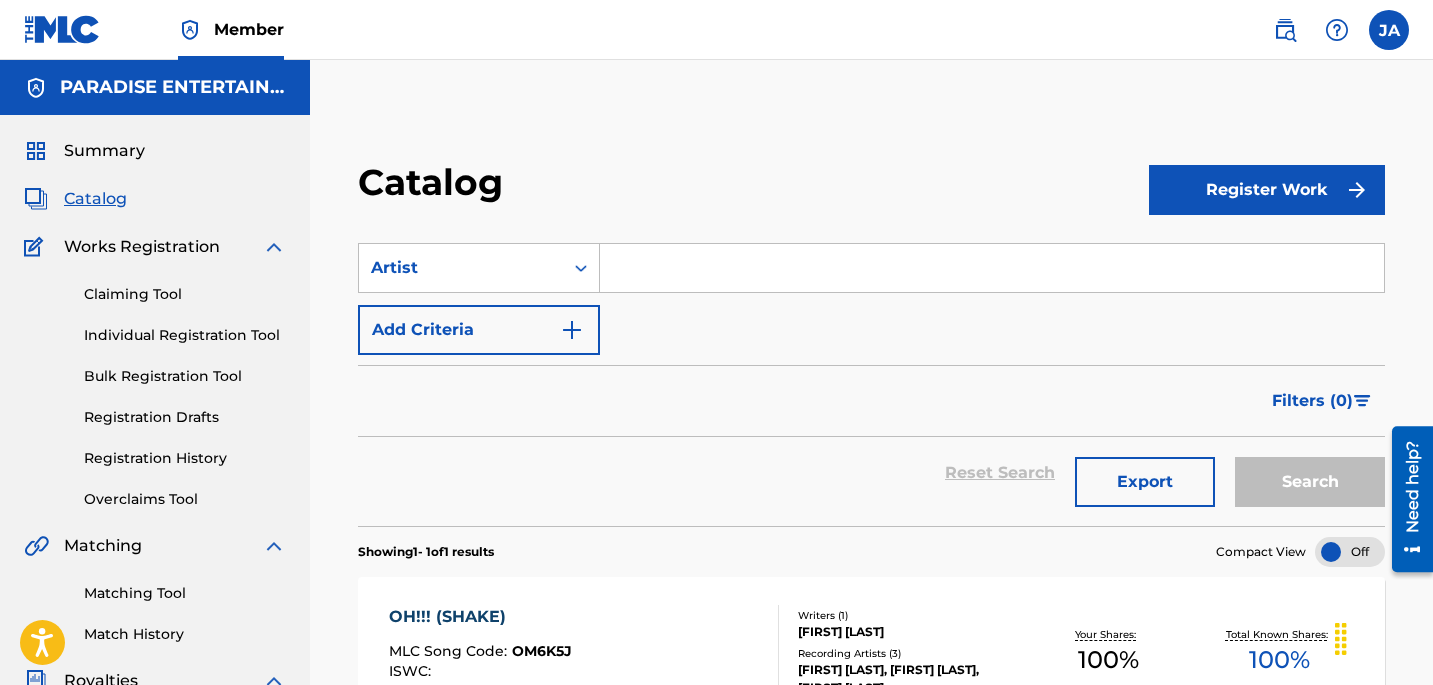 click at bounding box center [992, 268] 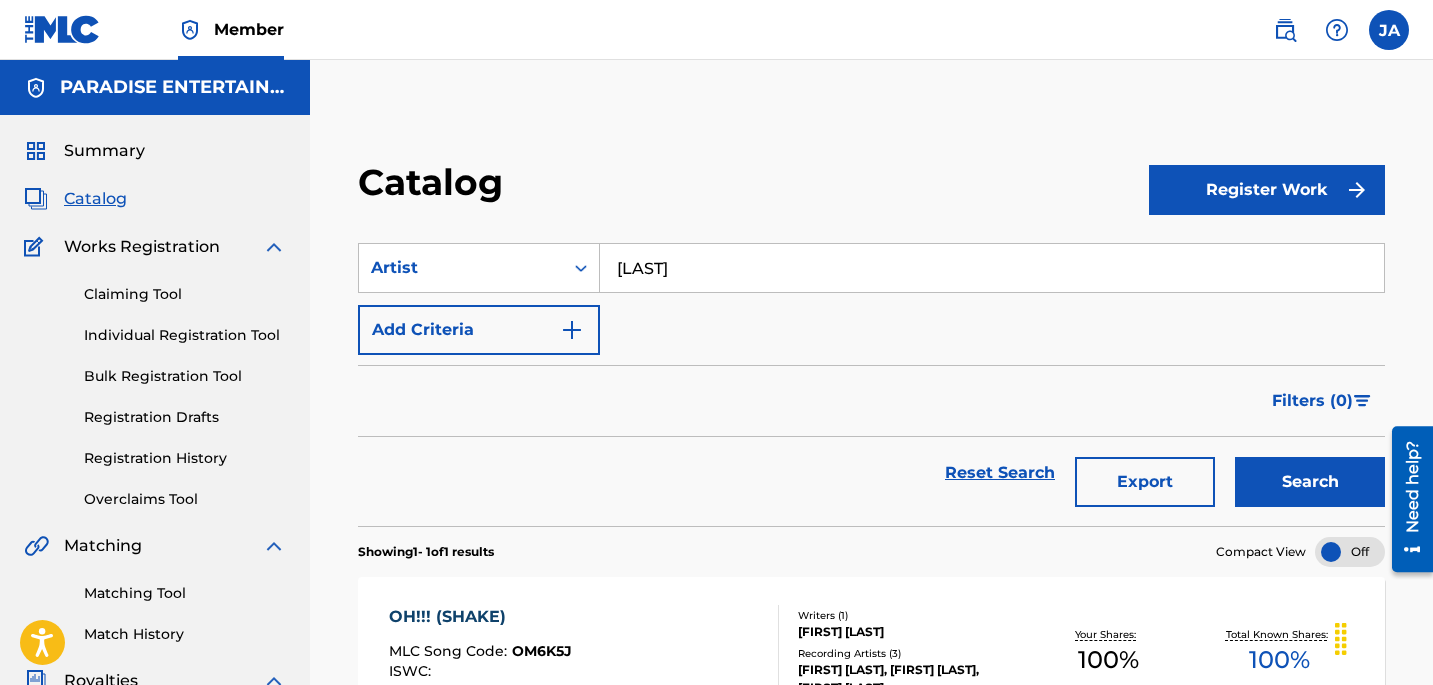 type on "[LAST]" 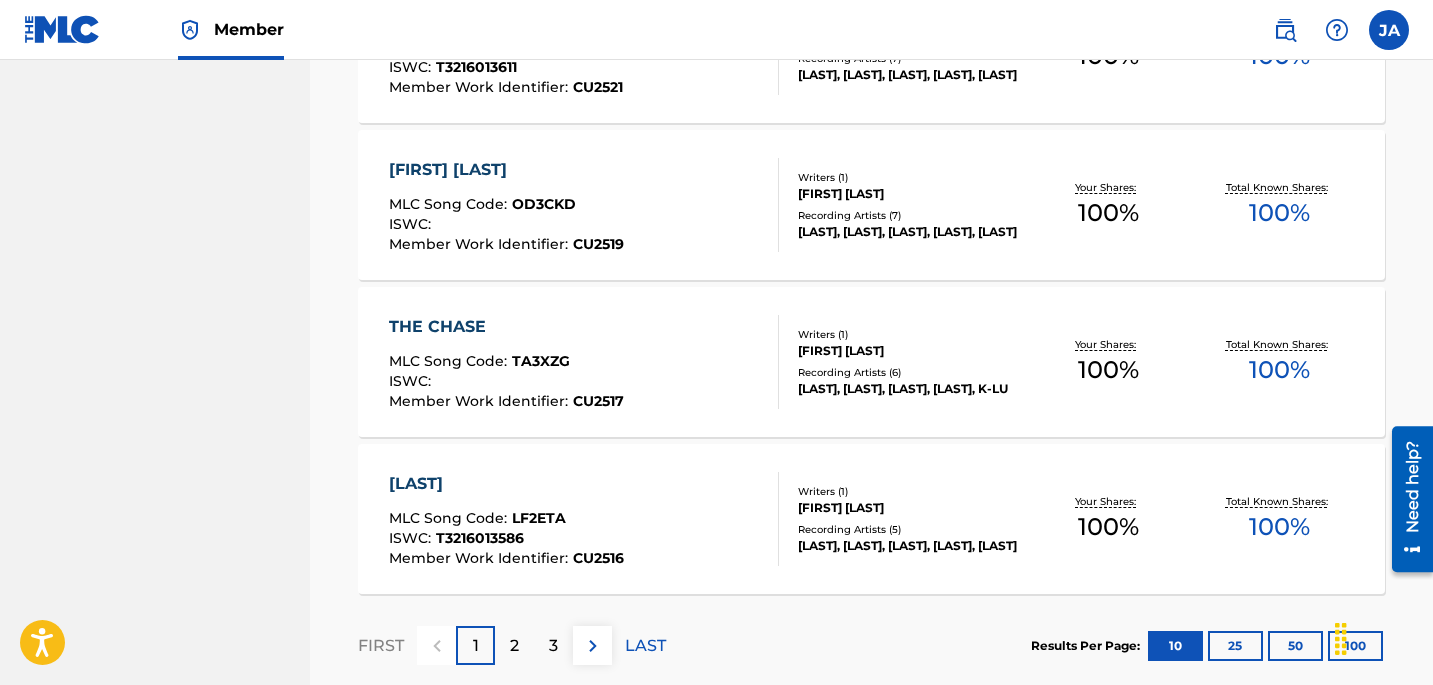 scroll, scrollTop: 1654, scrollLeft: 0, axis: vertical 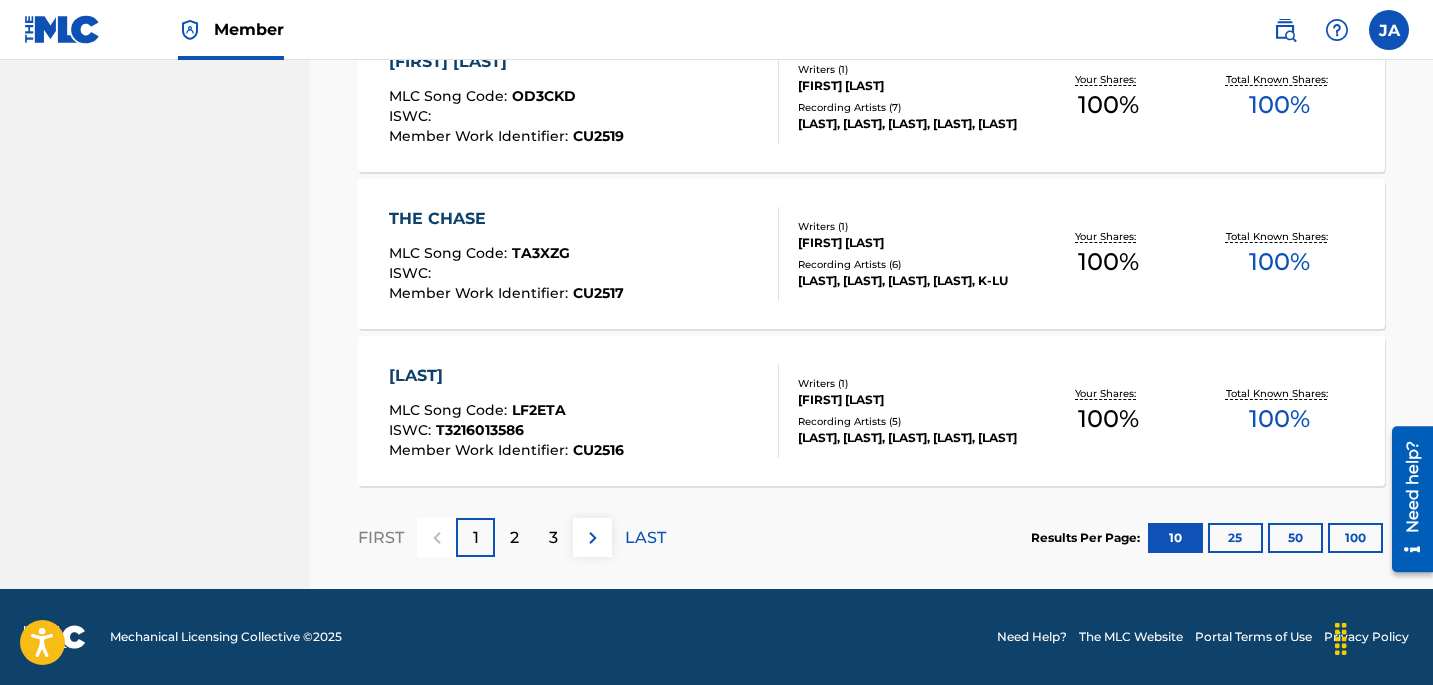 click on "2" at bounding box center (514, 538) 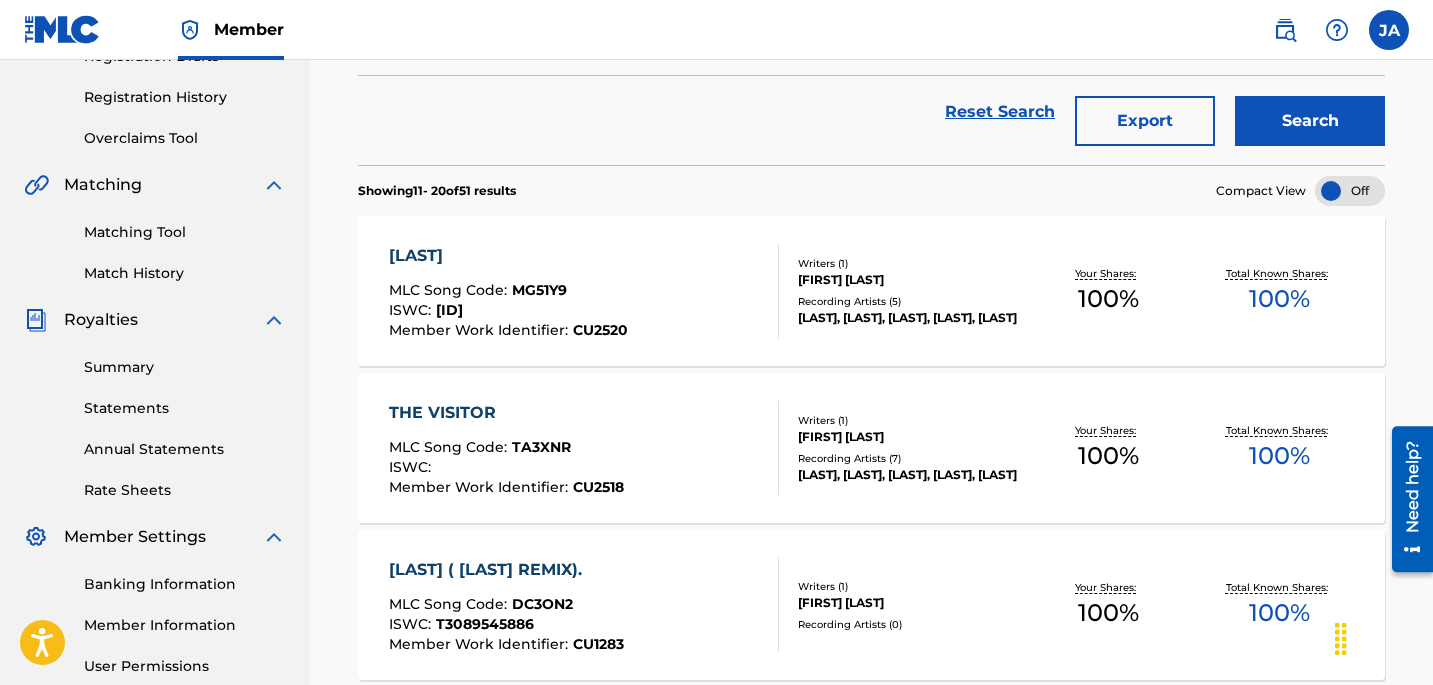 scroll, scrollTop: 373, scrollLeft: 0, axis: vertical 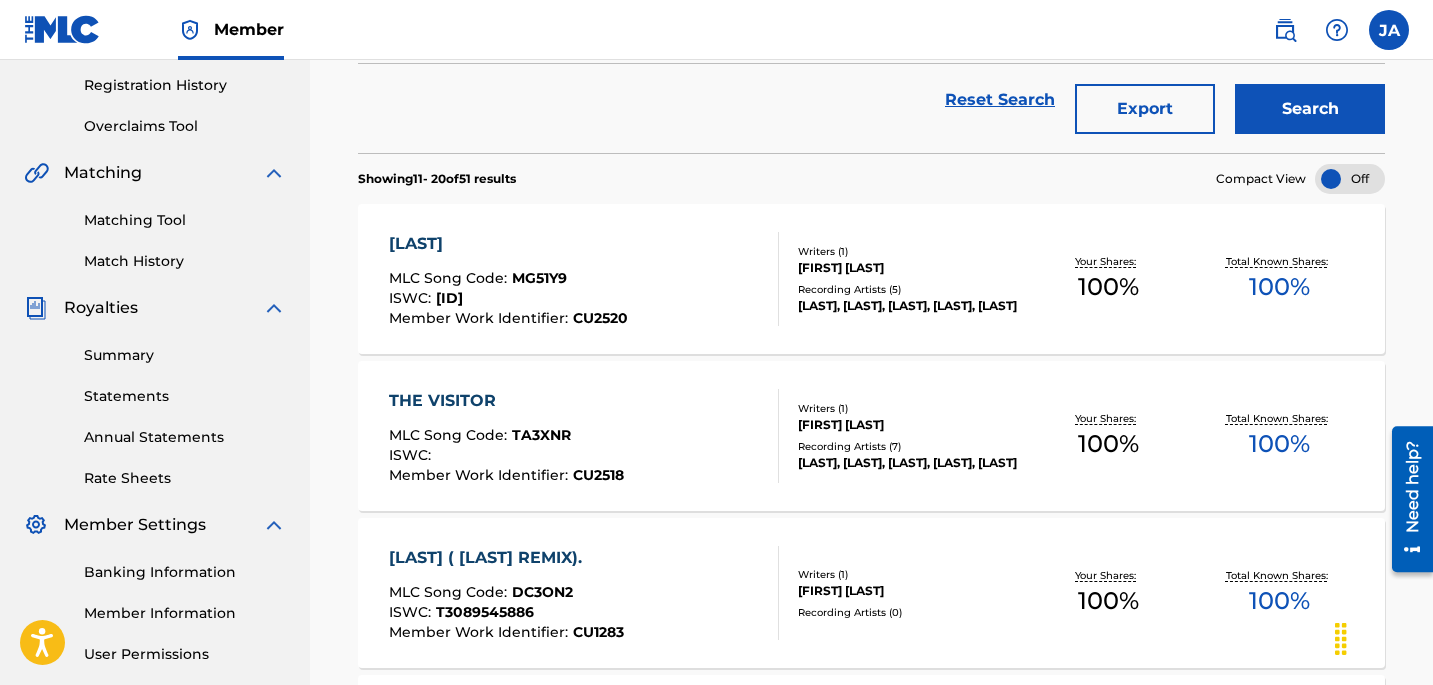 click on "[LAST]" at bounding box center [508, 244] 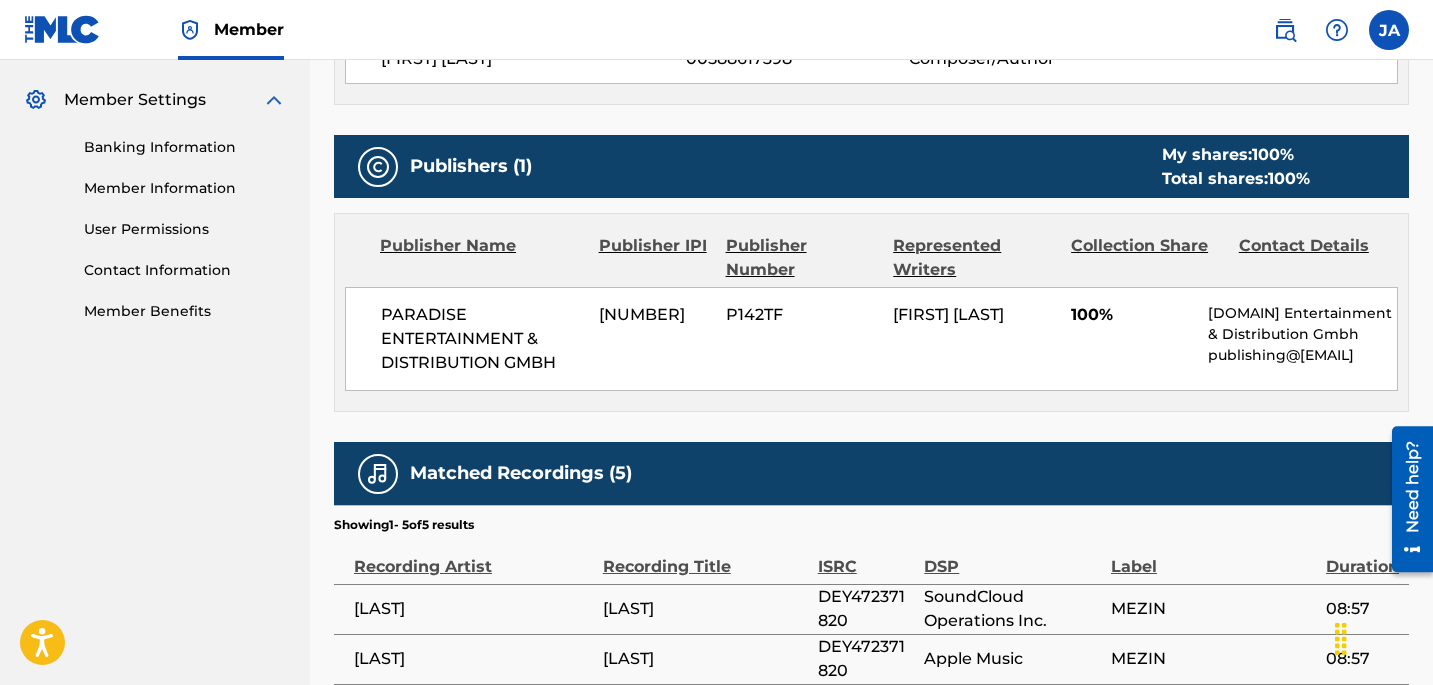 scroll, scrollTop: 1134, scrollLeft: 0, axis: vertical 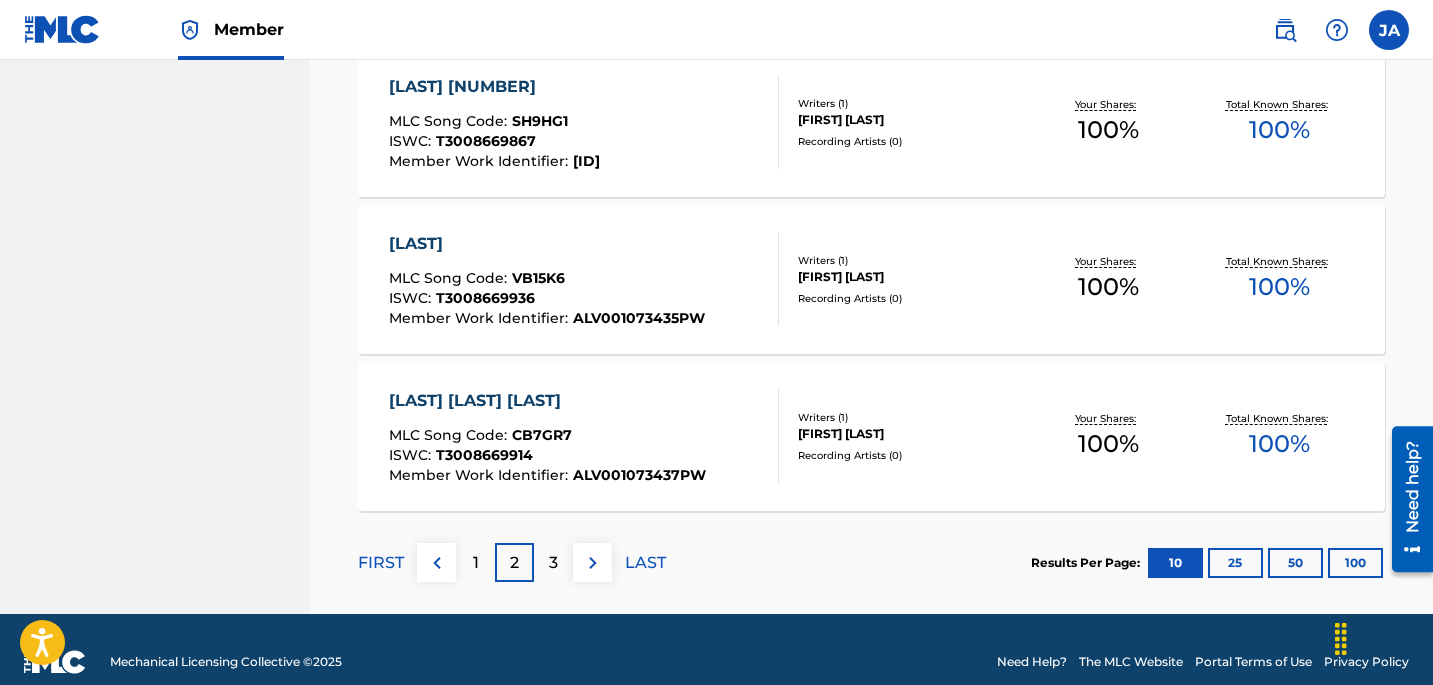 click on "[LAST]" at bounding box center (547, 244) 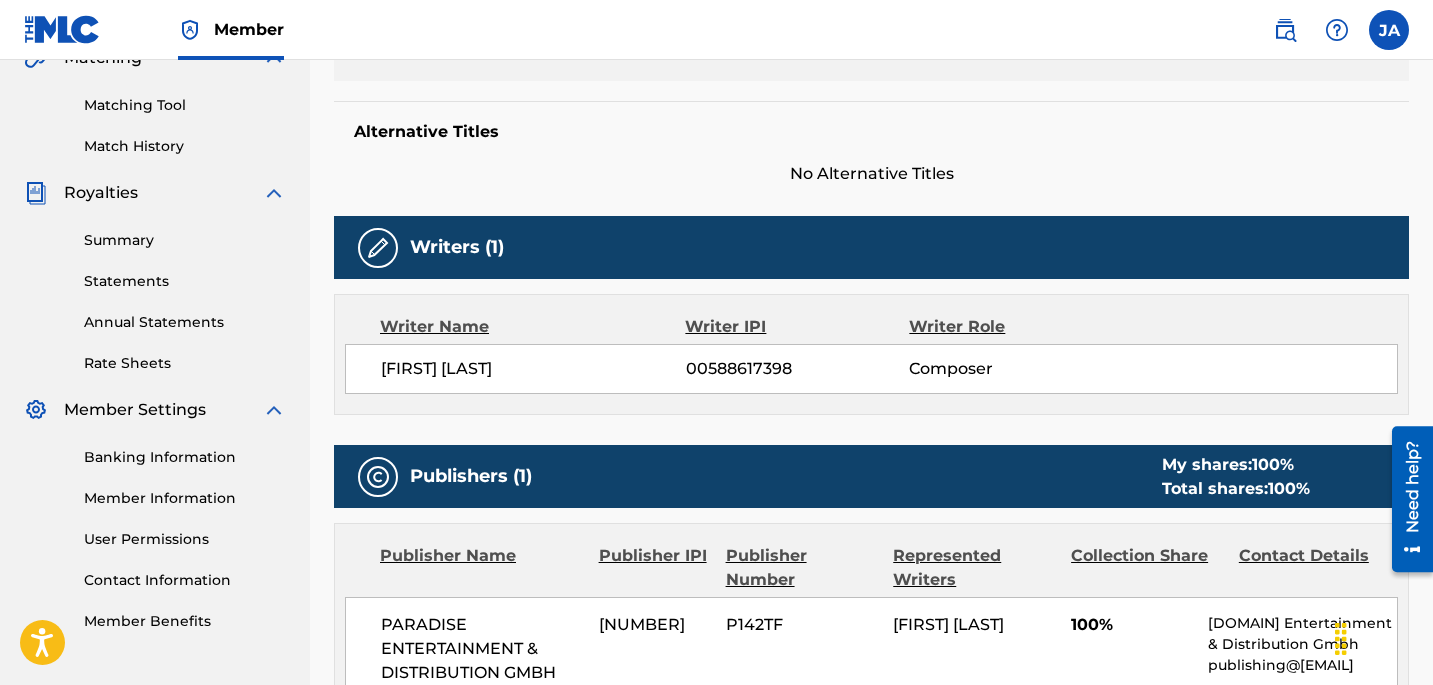 scroll, scrollTop: 479, scrollLeft: 0, axis: vertical 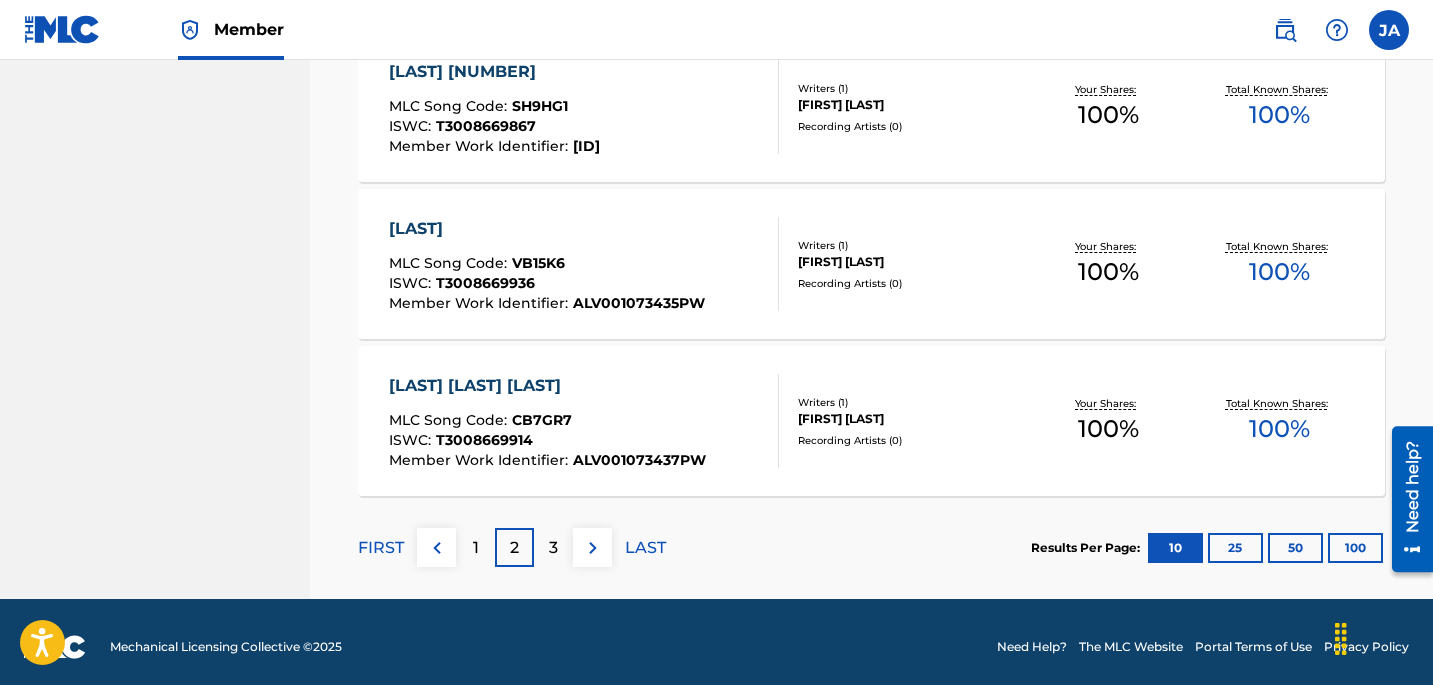 click on "[LAST]" at bounding box center (547, 229) 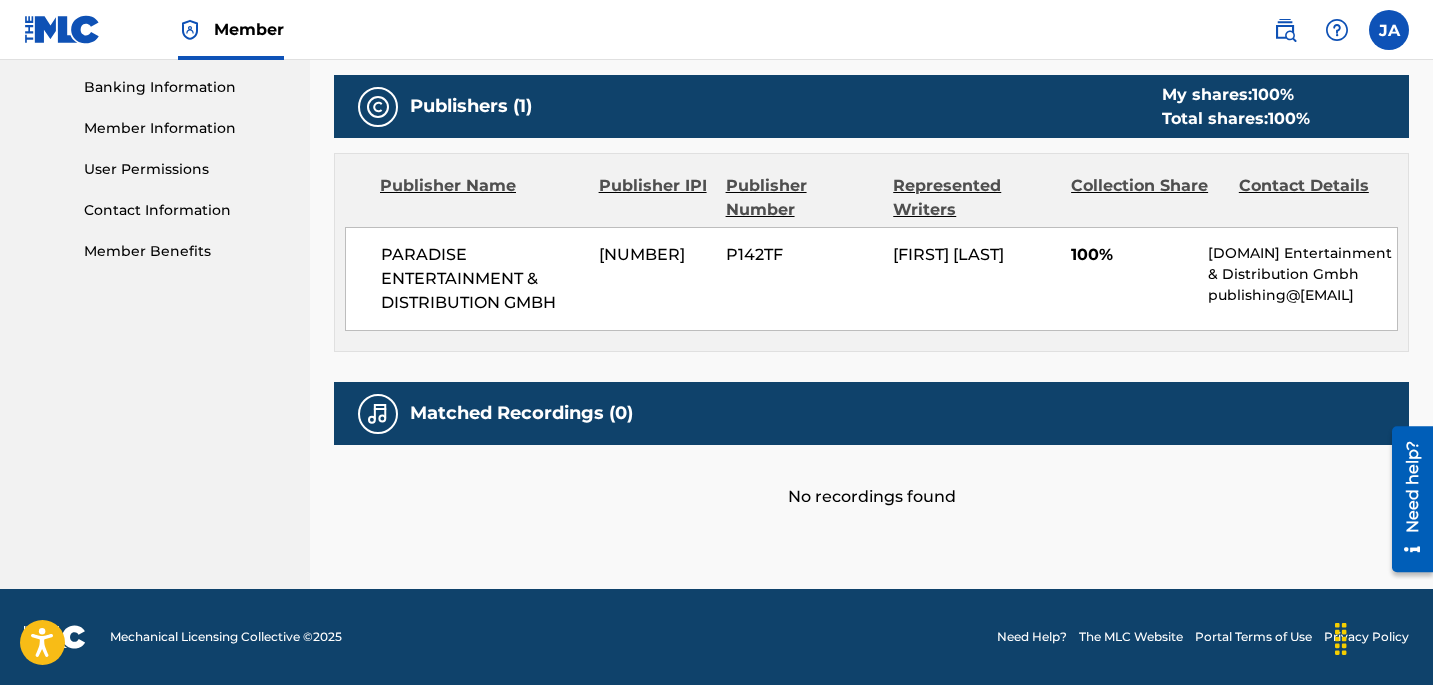 scroll, scrollTop: 0, scrollLeft: 0, axis: both 